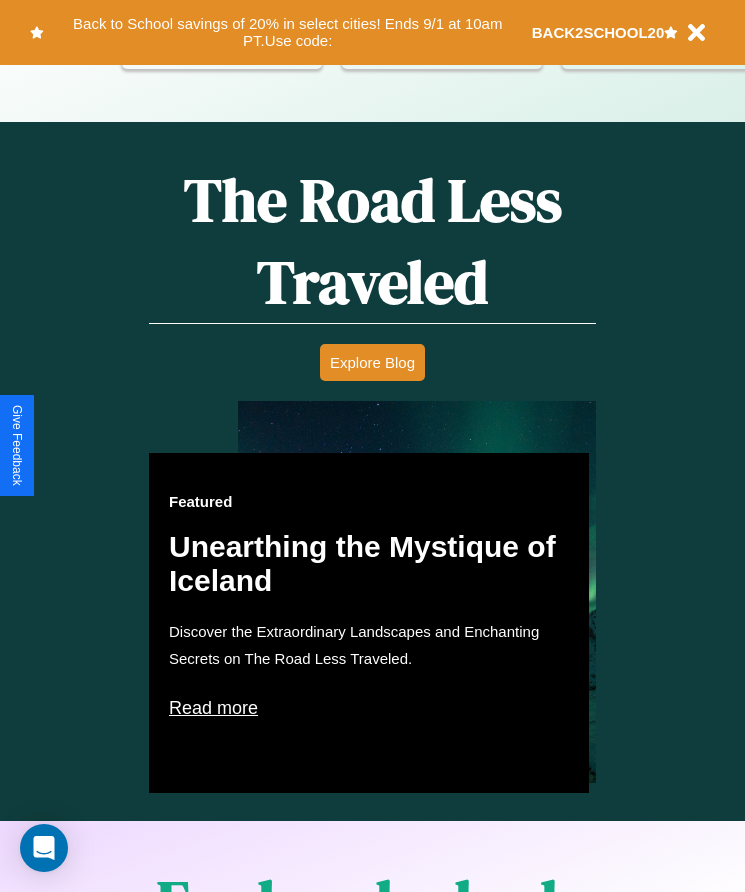 scroll, scrollTop: 2608, scrollLeft: 0, axis: vertical 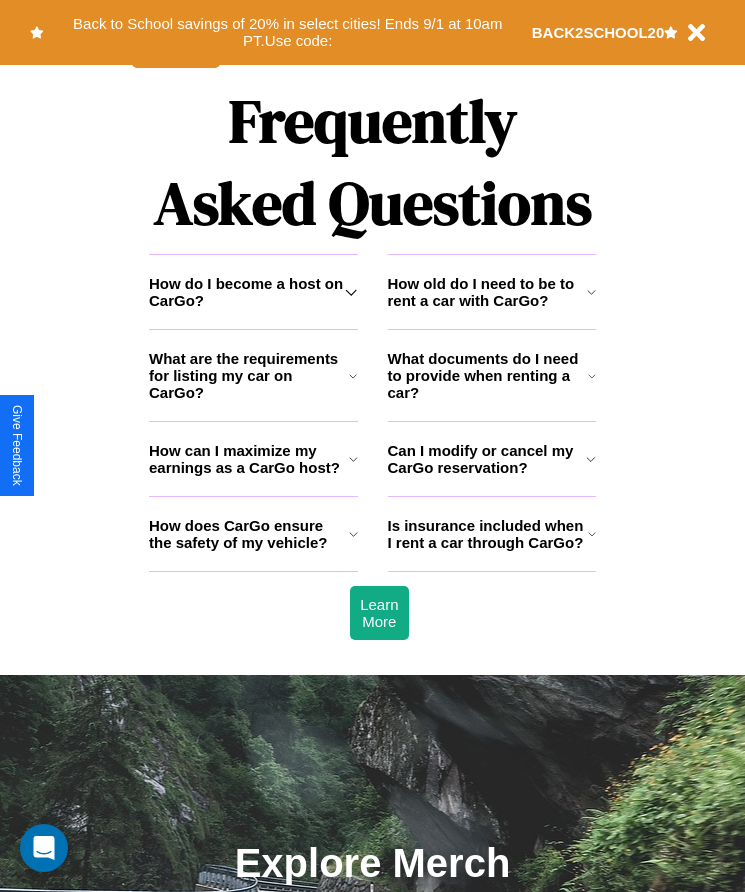 click on "How does CarGo ensure the safety of my vehicle?" at bounding box center [249, 534] 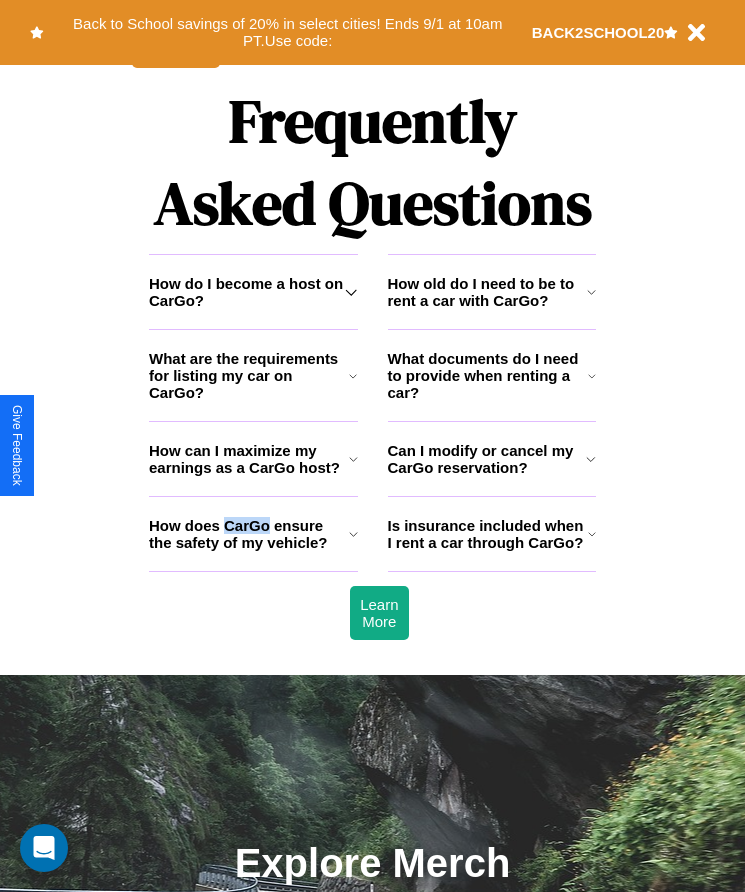 click on "How does CarGo ensure the safety of my vehicle?" at bounding box center [249, 534] 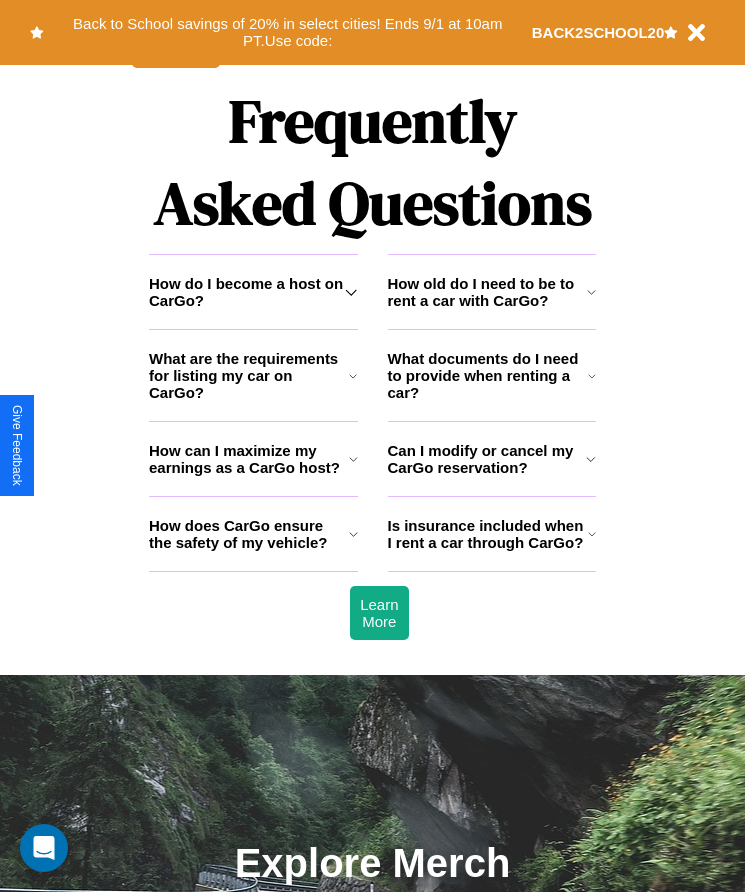click 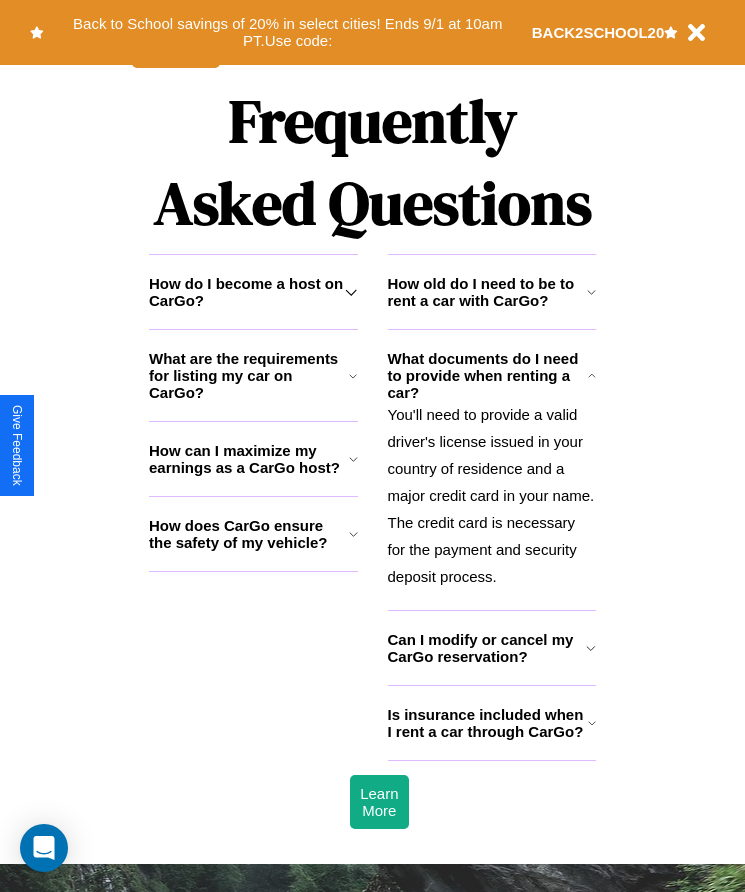click 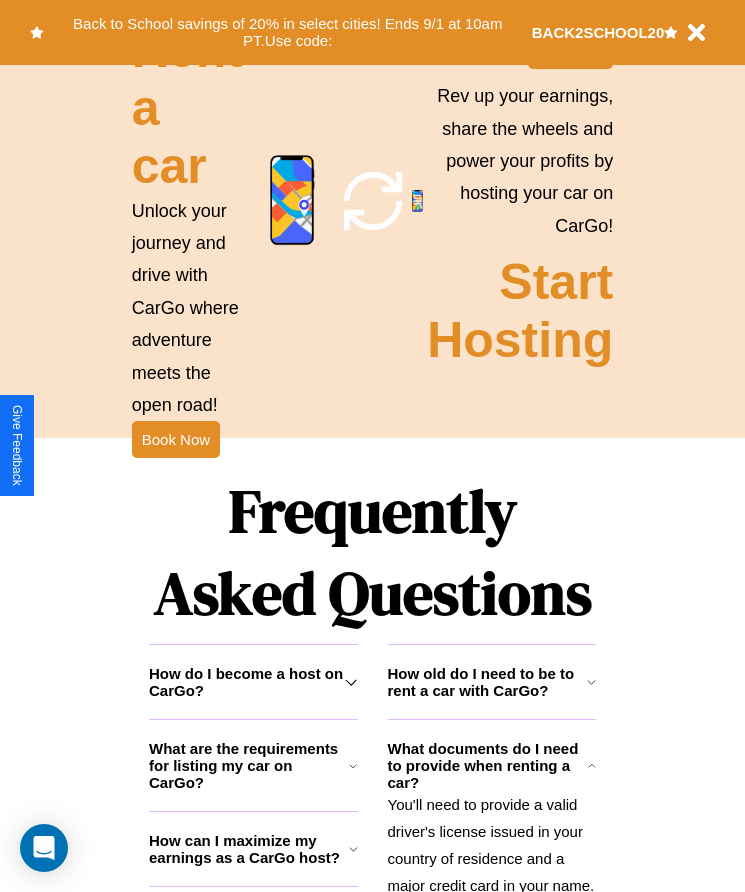 scroll, scrollTop: 1855, scrollLeft: 0, axis: vertical 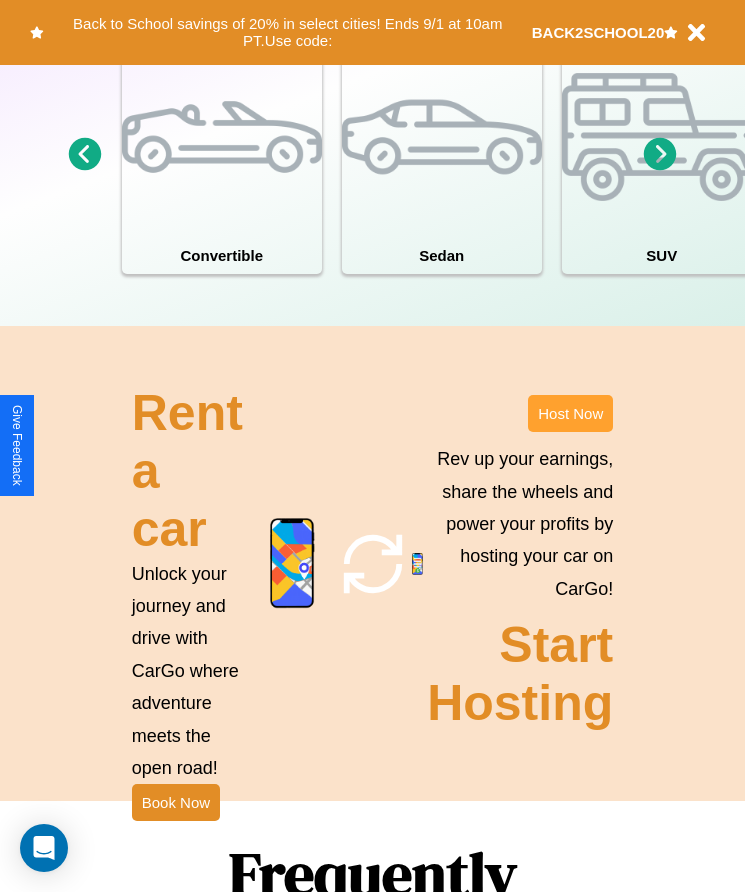 click on "Host Now" at bounding box center (570, 413) 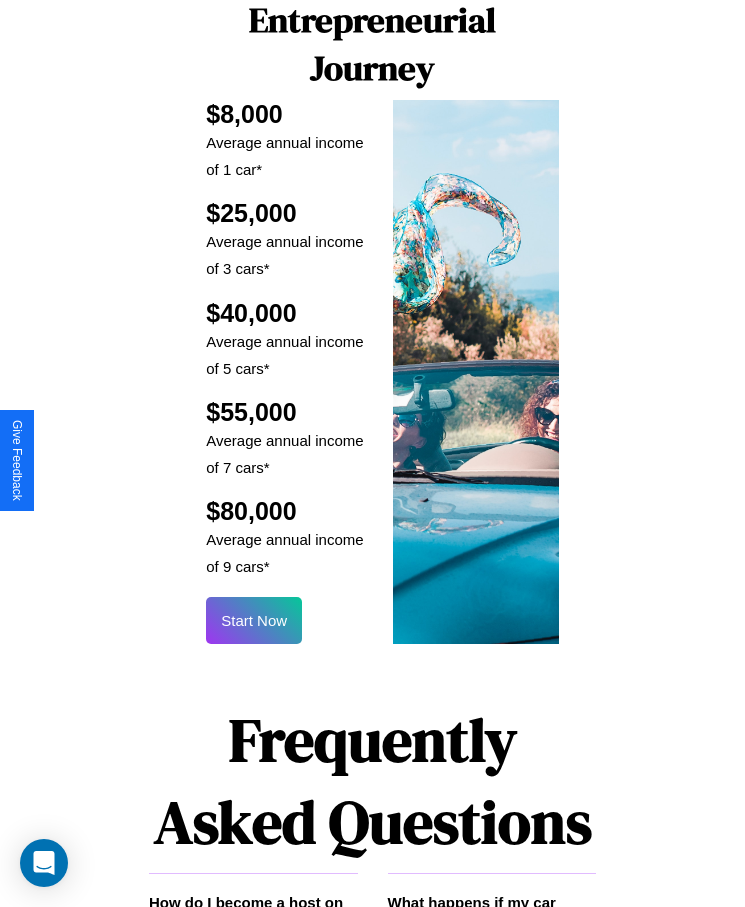 scroll, scrollTop: 2638, scrollLeft: 0, axis: vertical 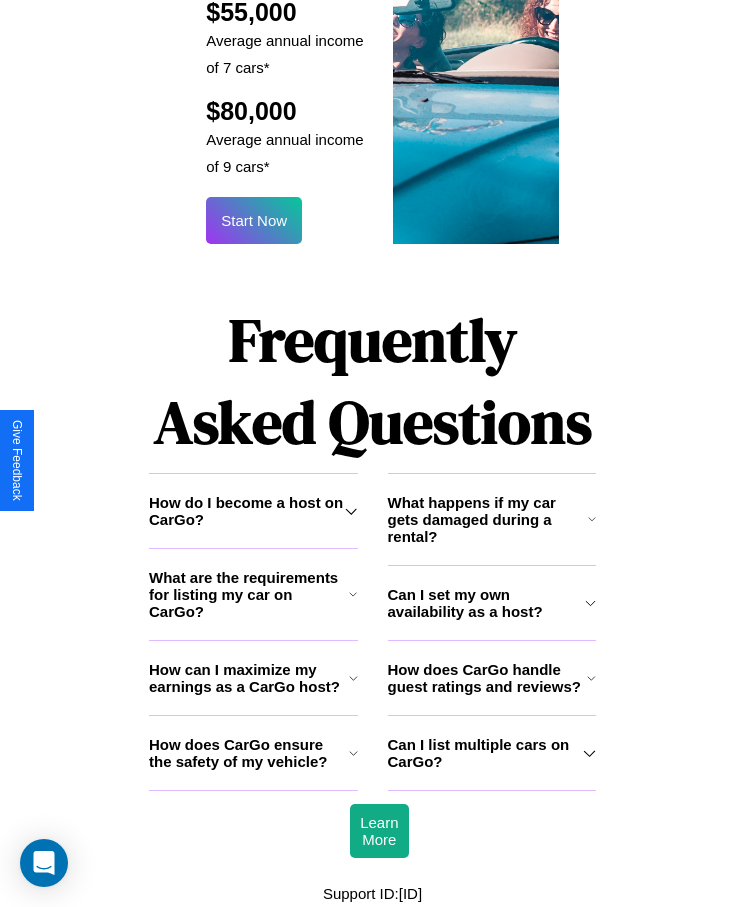 click on "How do I become a host on CarGo?" at bounding box center (247, 511) 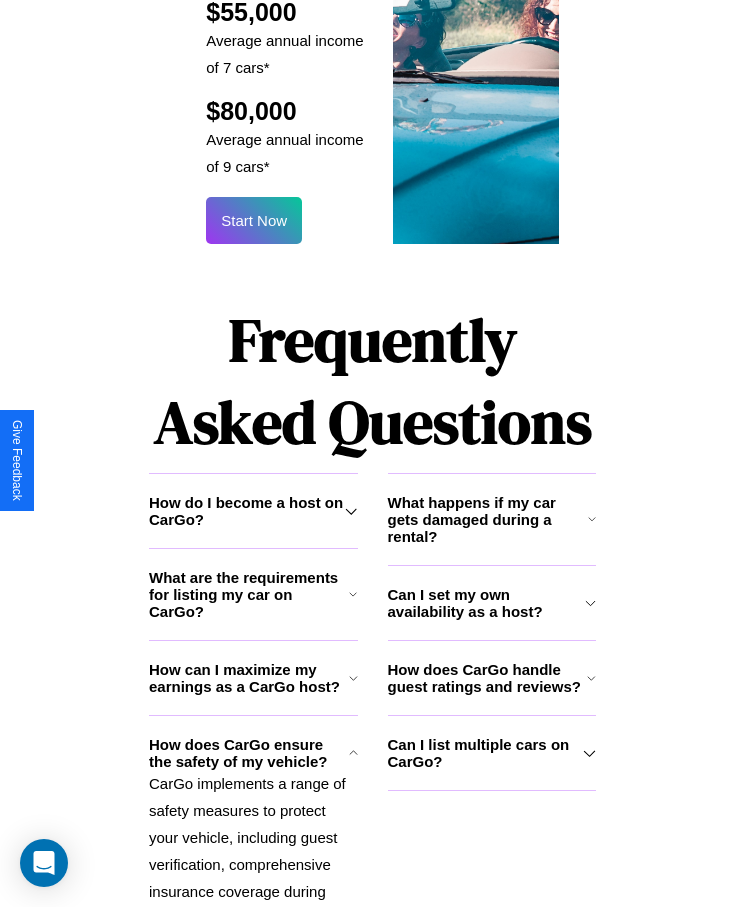 click on "How can I maximize my earnings as a CarGo host?" at bounding box center [249, 678] 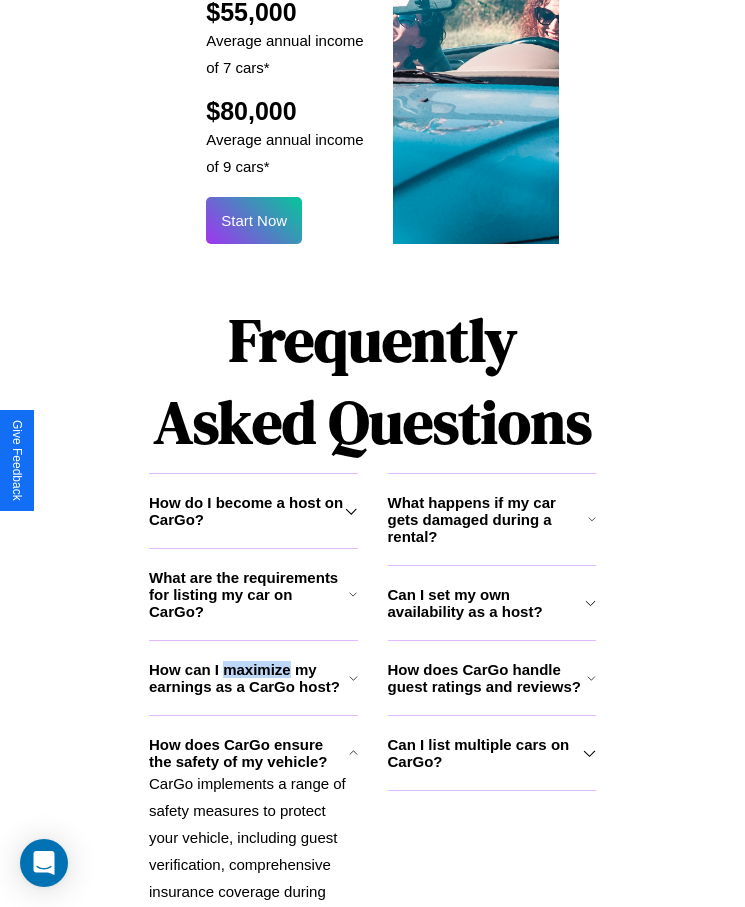 click on "How can I maximize my earnings as a CarGo host?" at bounding box center (249, 678) 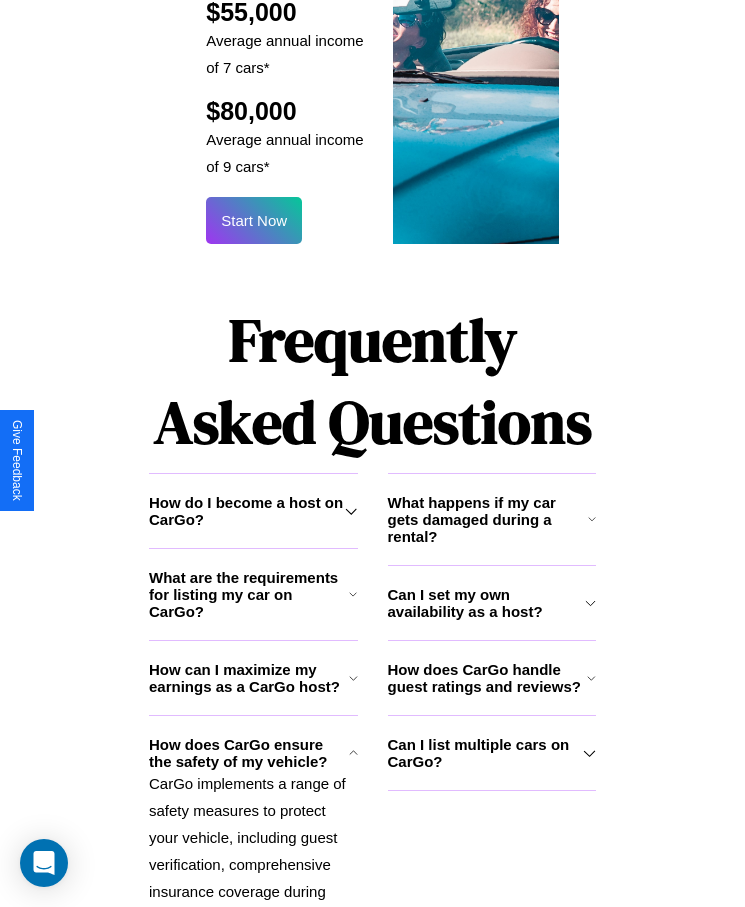 click on "What are the requirements for listing my car on CarGo?" at bounding box center [249, 594] 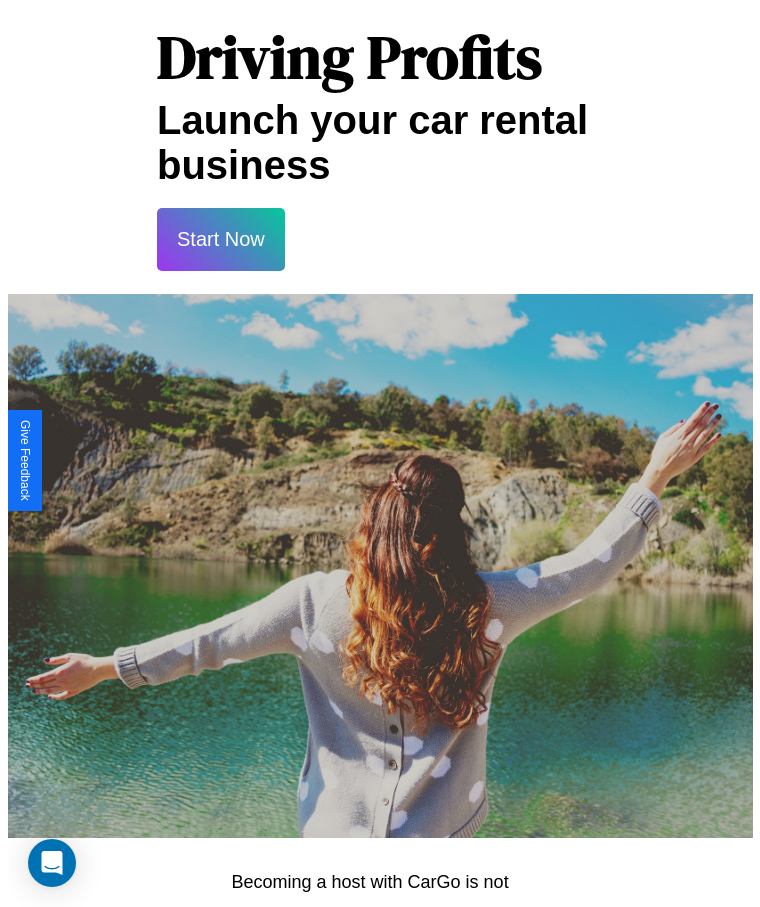 scroll, scrollTop: 0, scrollLeft: 0, axis: both 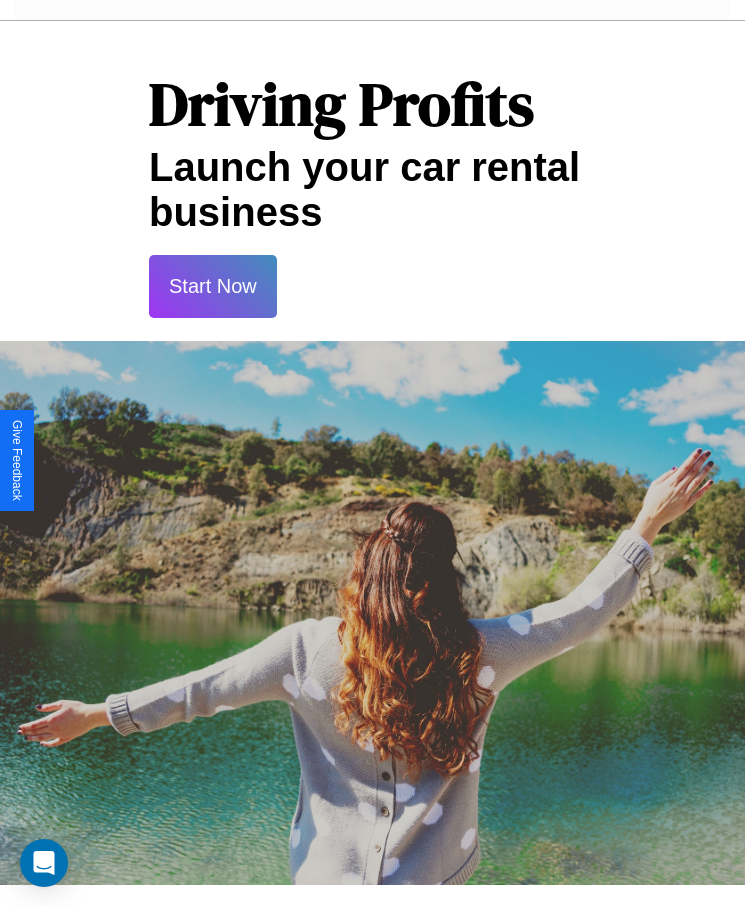 click on "Start Now" at bounding box center (213, 286) 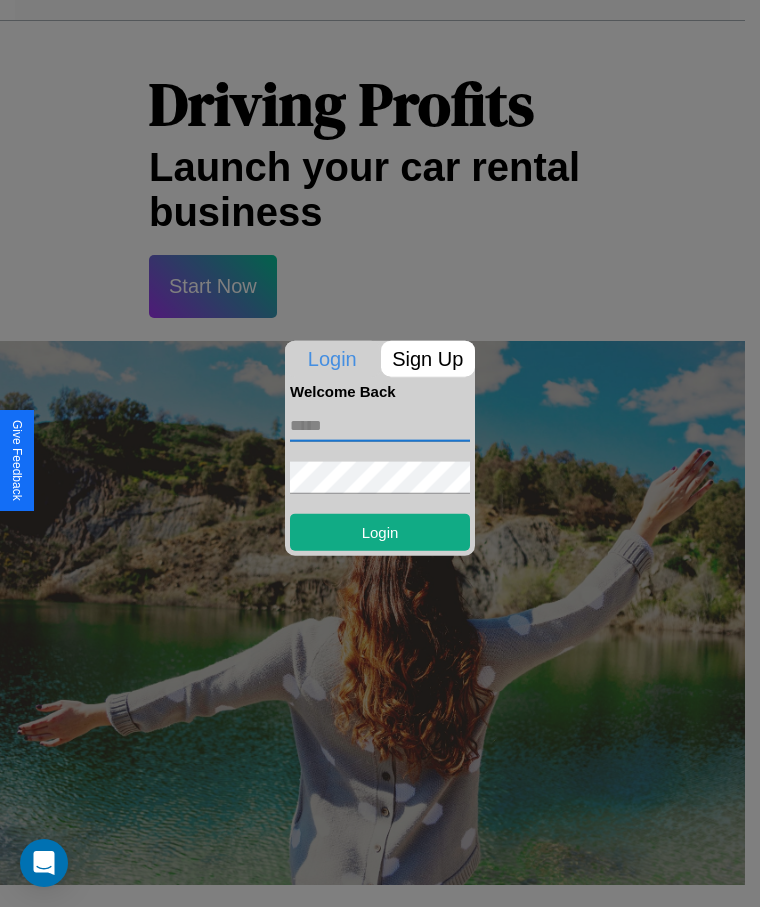 click at bounding box center (380, 425) 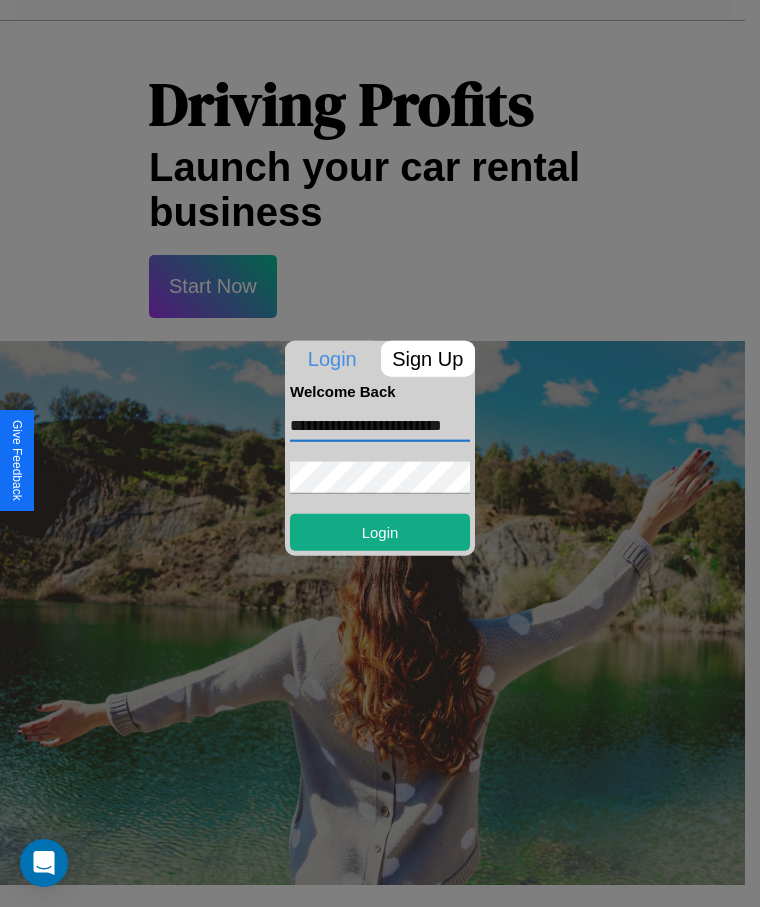 scroll, scrollTop: 0, scrollLeft: 42, axis: horizontal 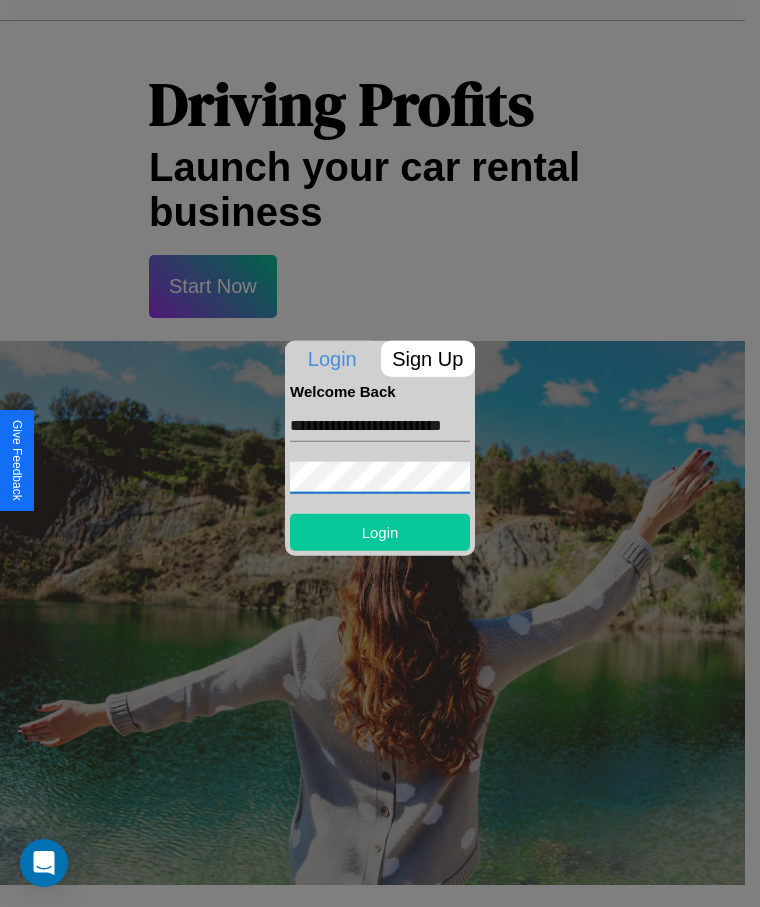 click on "Login" at bounding box center (380, 531) 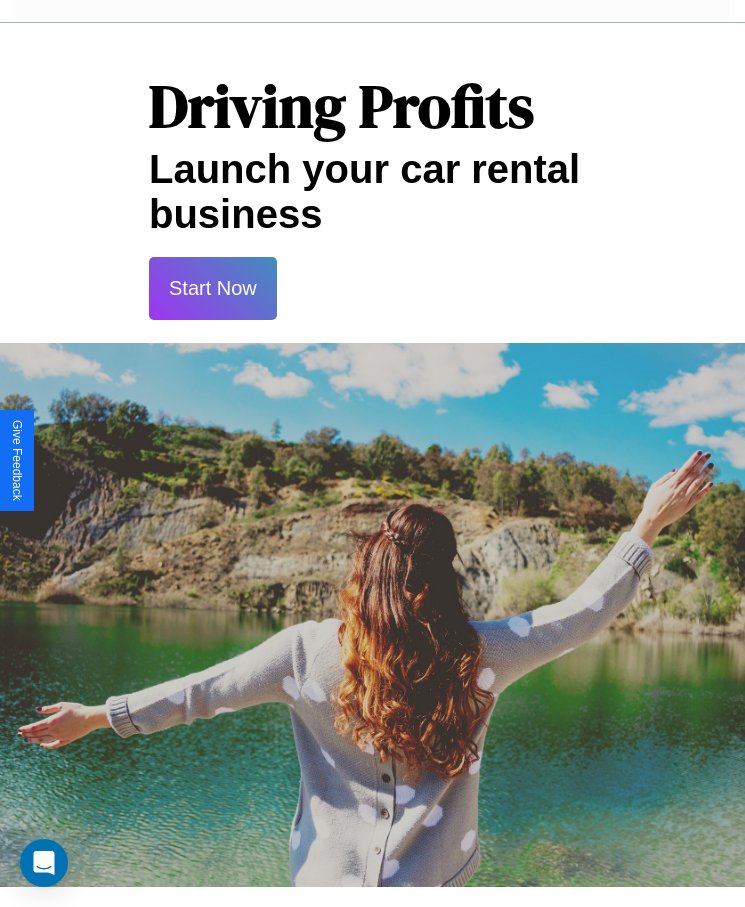 click on "Start Now" at bounding box center [213, 288] 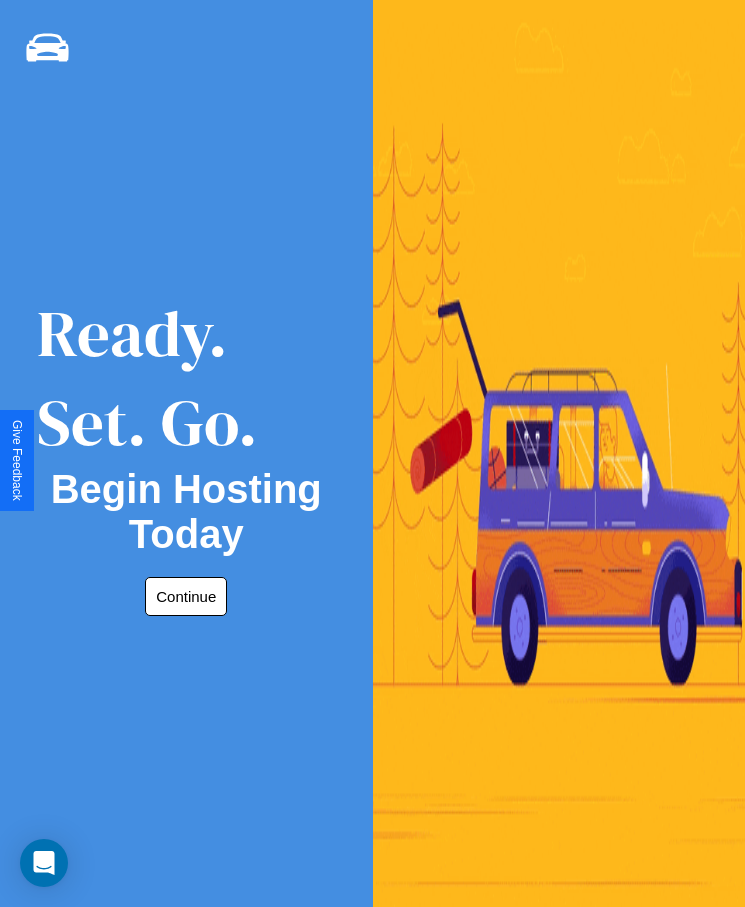 click on "Continue" at bounding box center [186, 596] 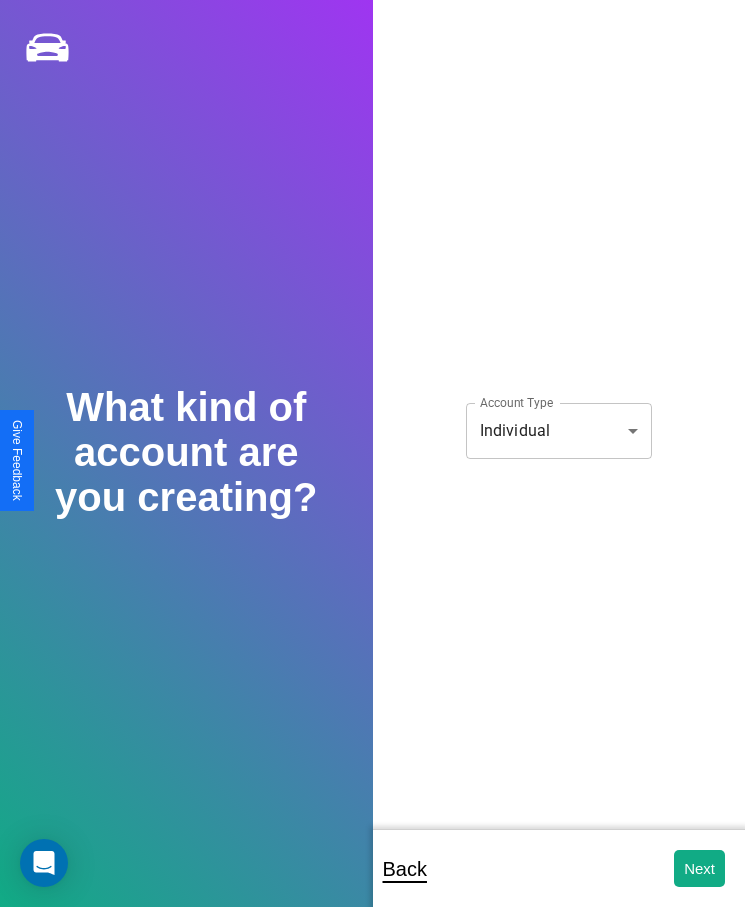 click on "**********" at bounding box center [372, 467] 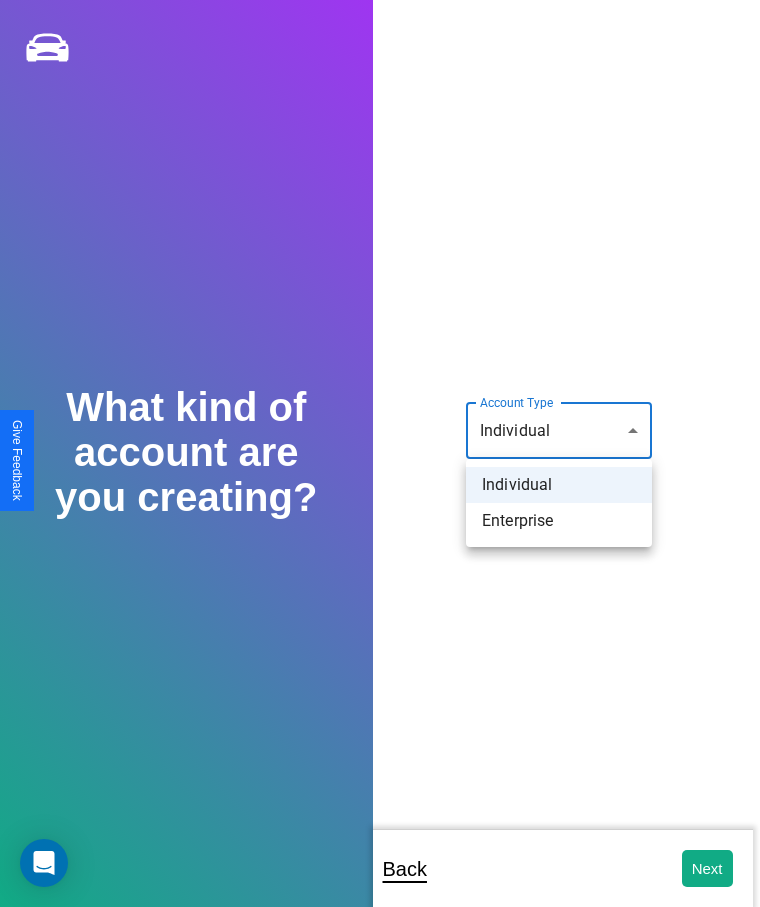 click on "Individual" at bounding box center (559, 485) 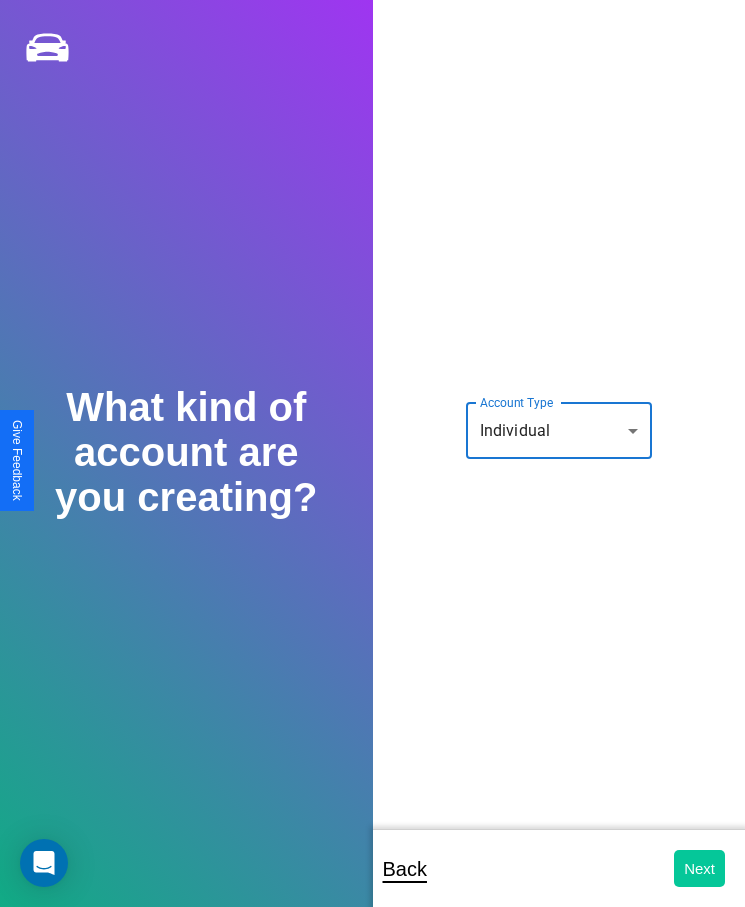 click on "Next" at bounding box center [699, 868] 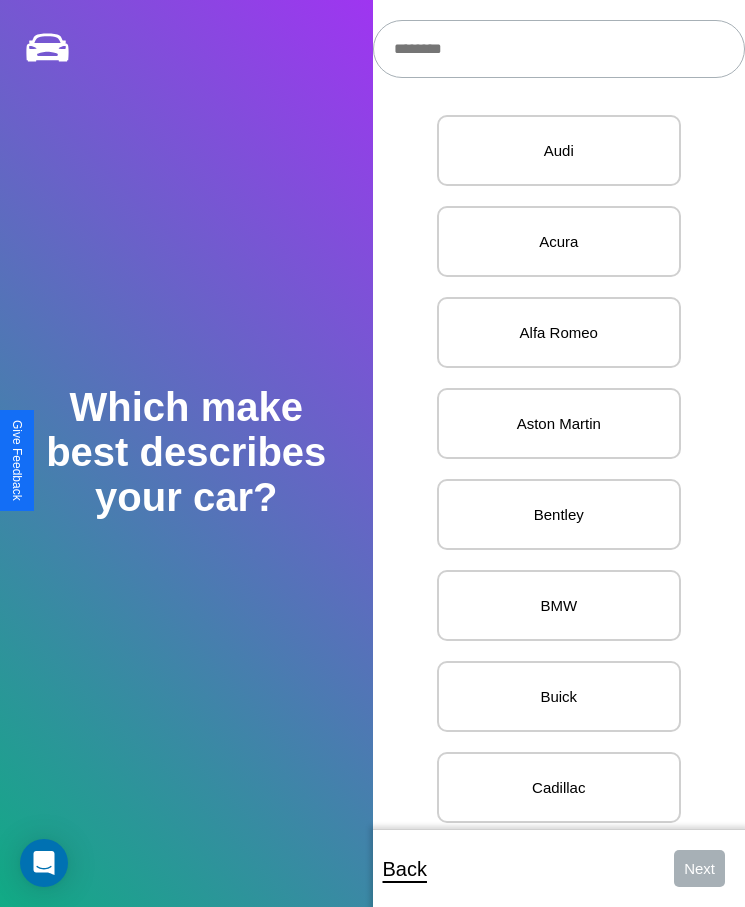 scroll, scrollTop: 20, scrollLeft: 0, axis: vertical 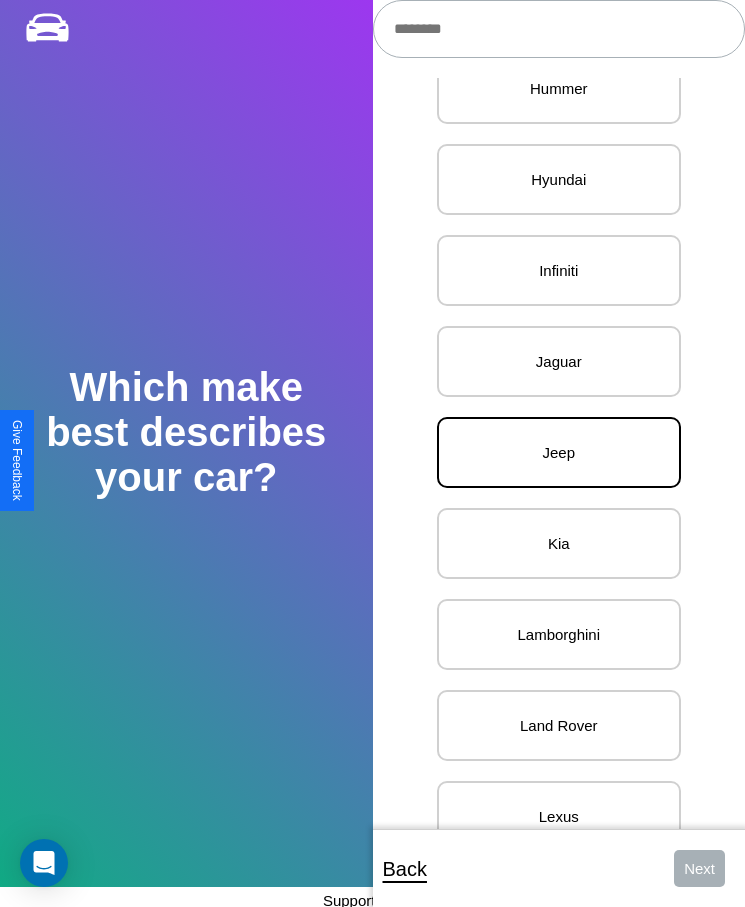 click on "Jeep" at bounding box center (559, 452) 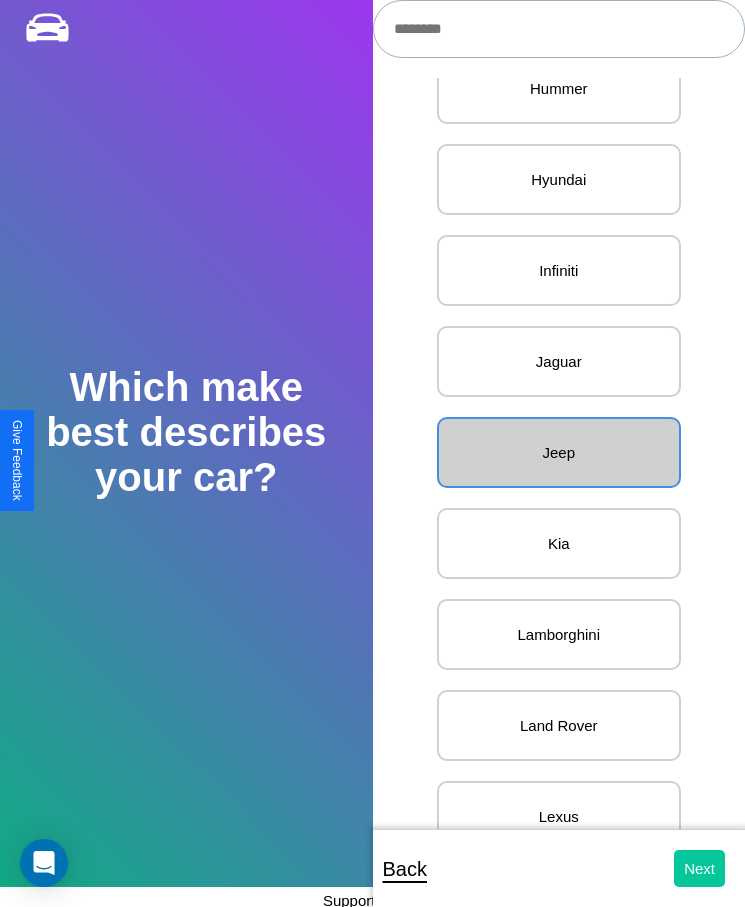 click on "Next" at bounding box center (699, 868) 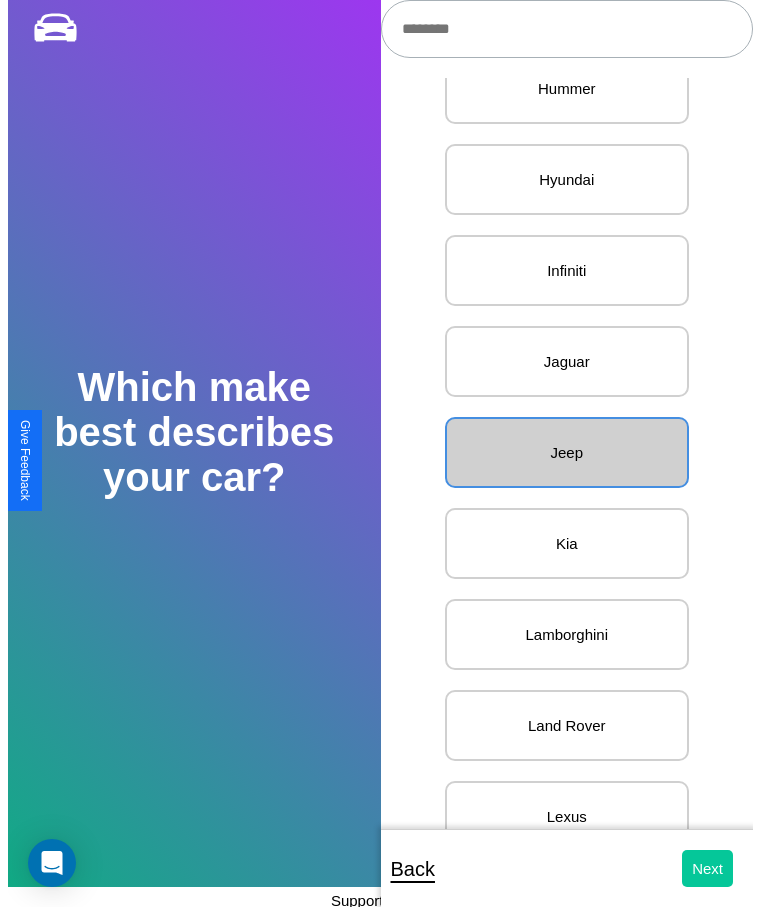 scroll, scrollTop: 0, scrollLeft: 0, axis: both 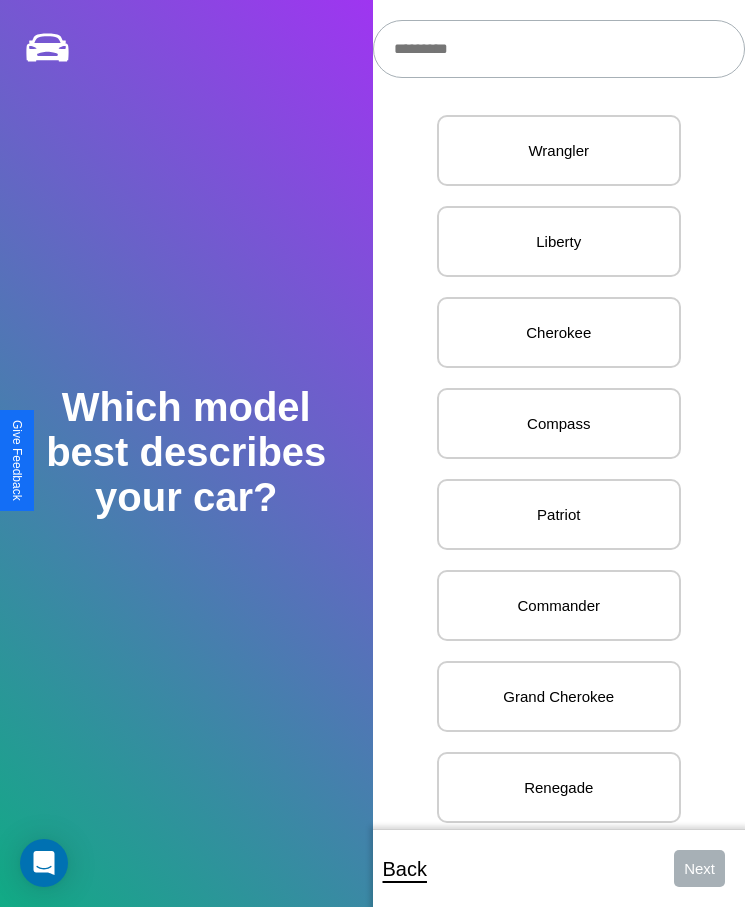 click at bounding box center (559, 49) 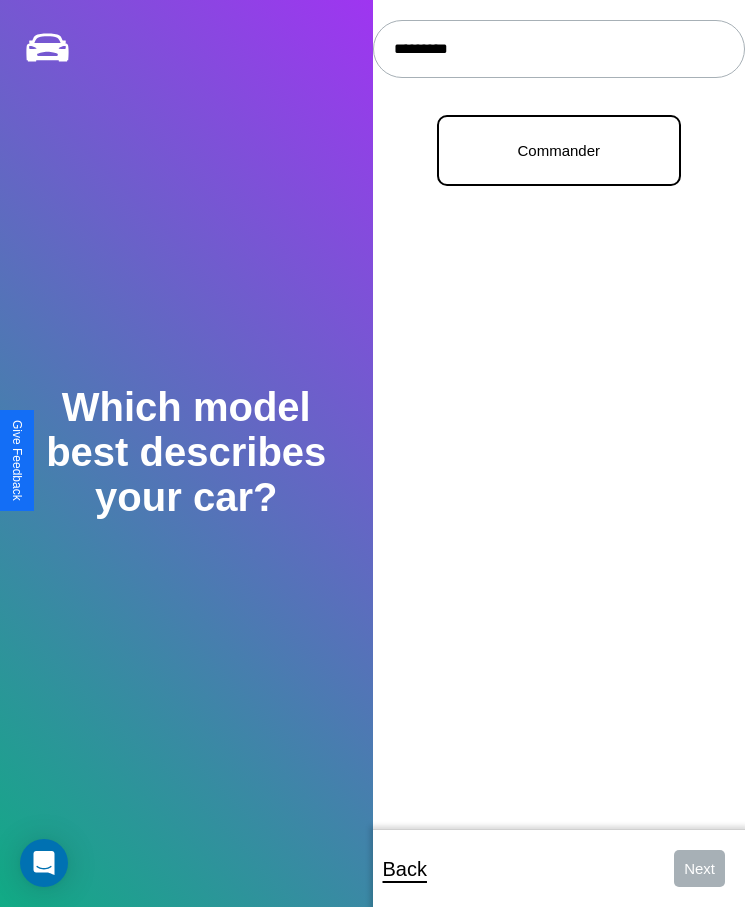 type on "*********" 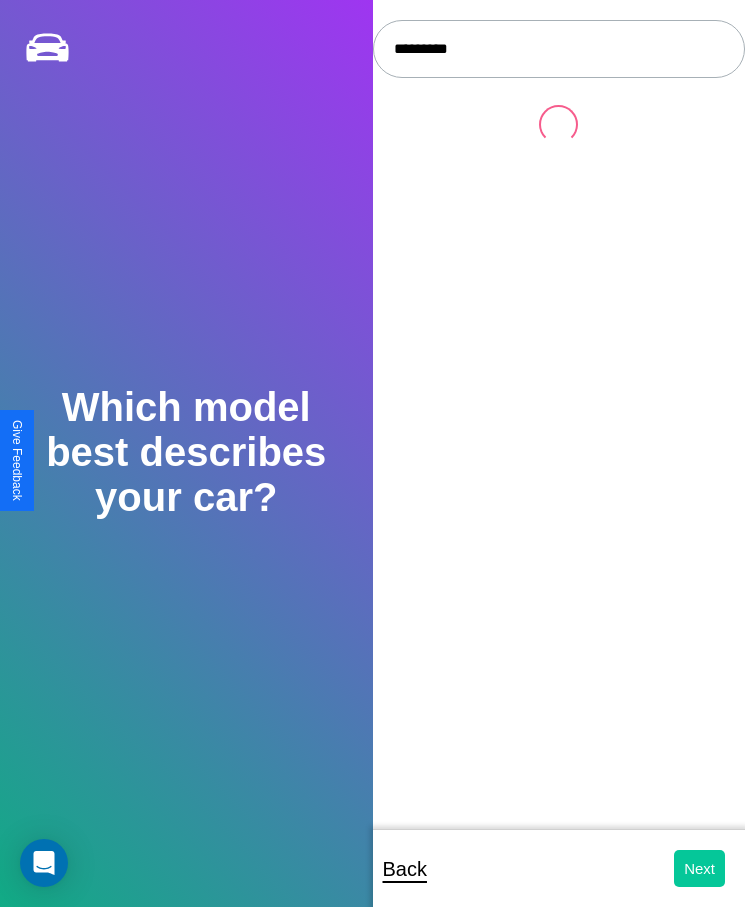 click on "Next" at bounding box center [699, 868] 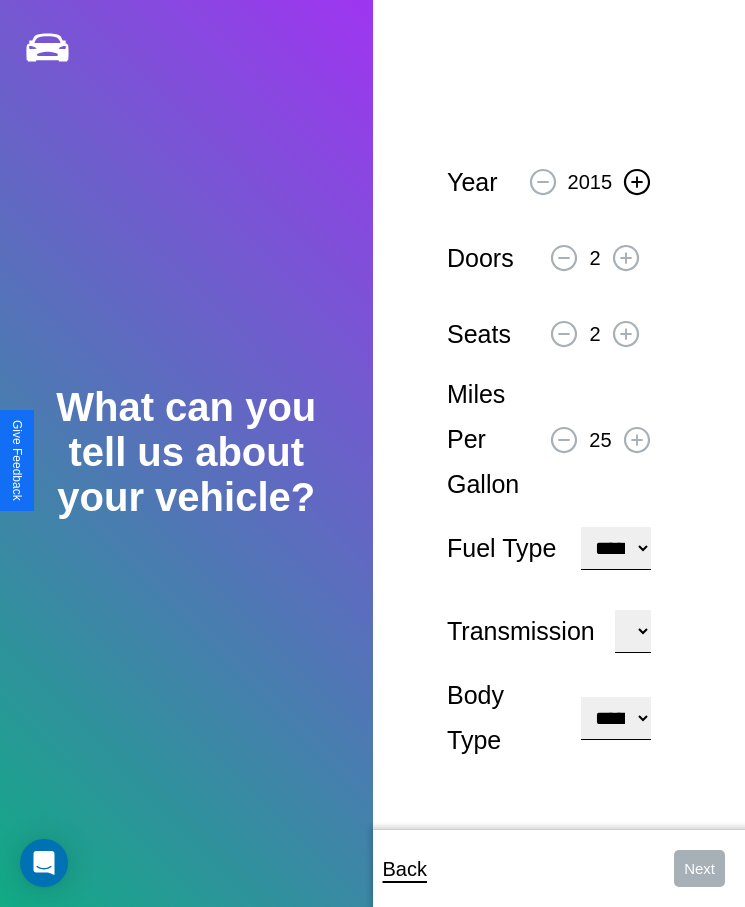 click 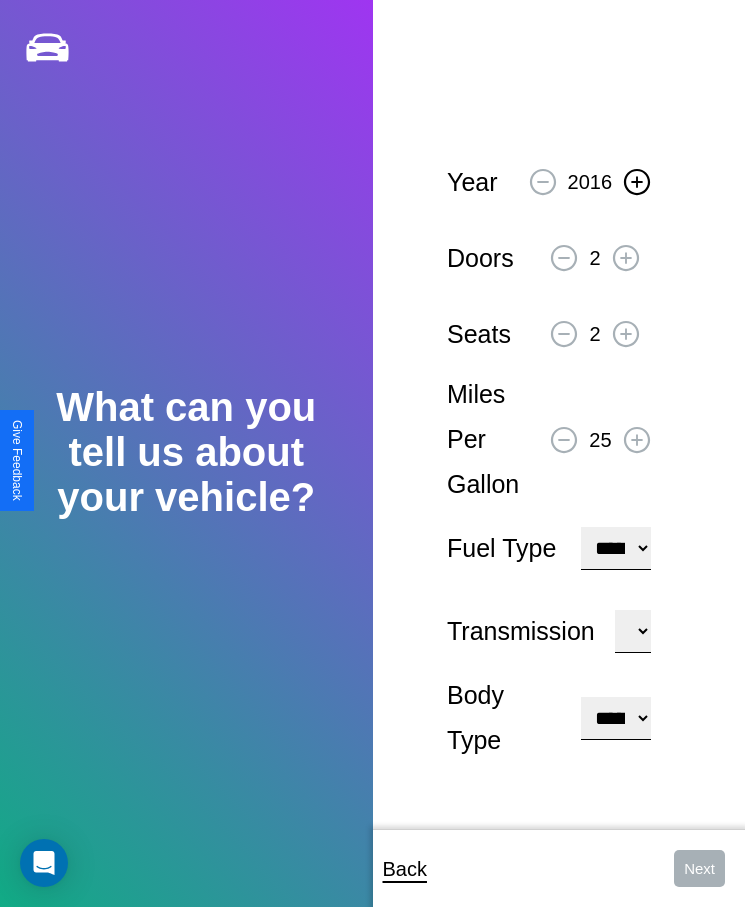 click 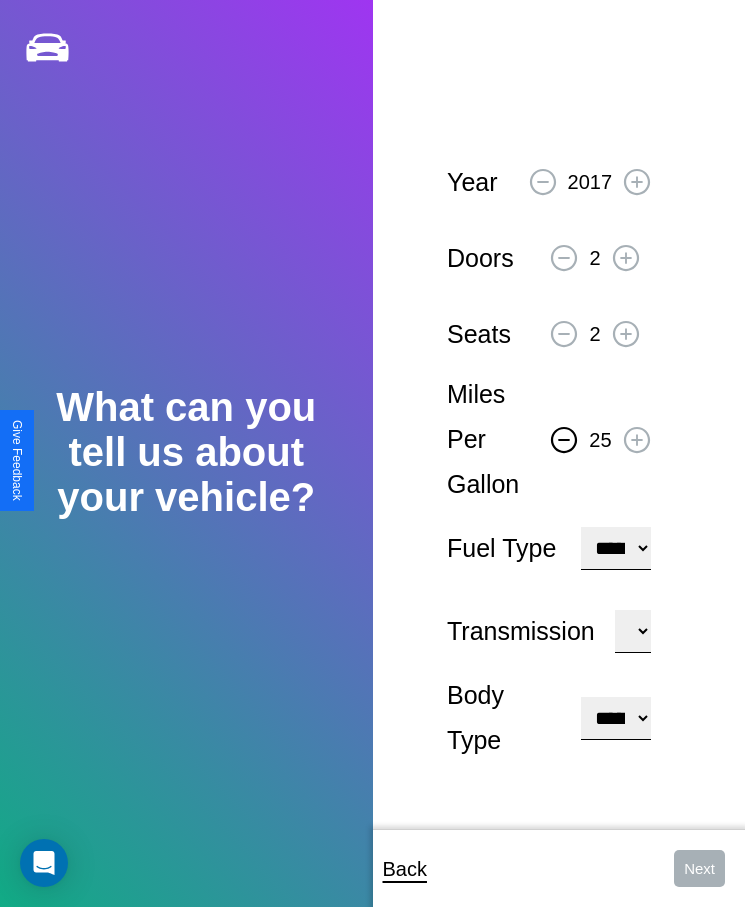 click 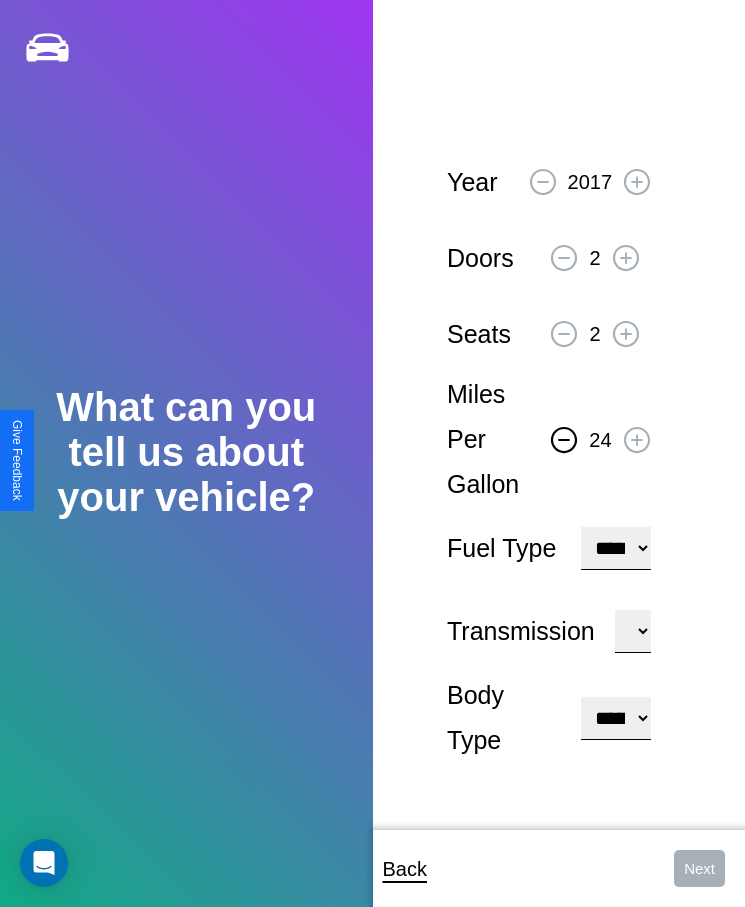 click 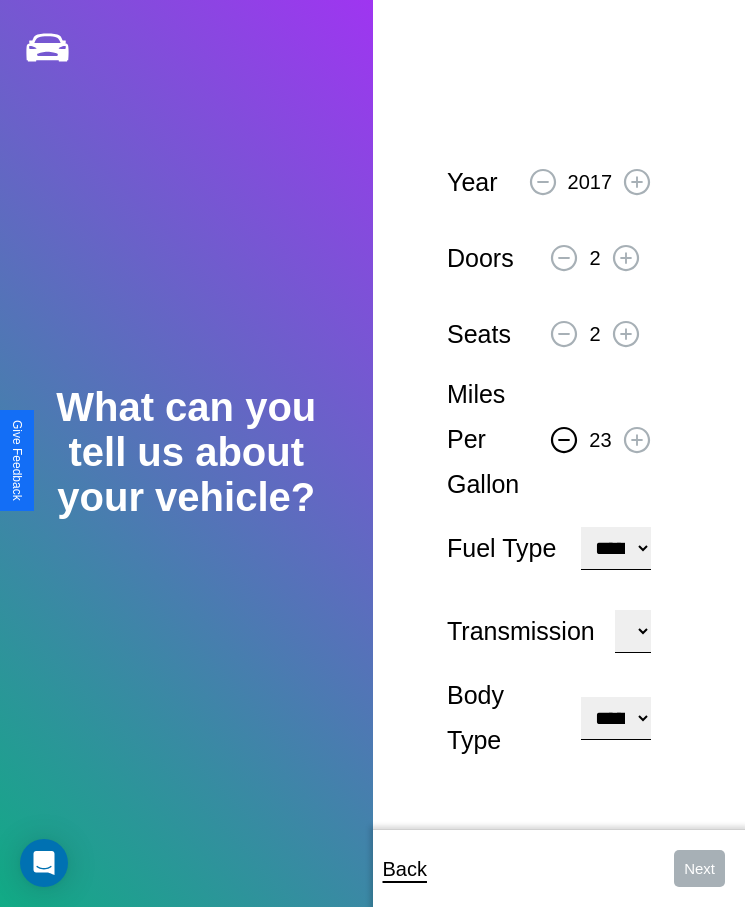 click 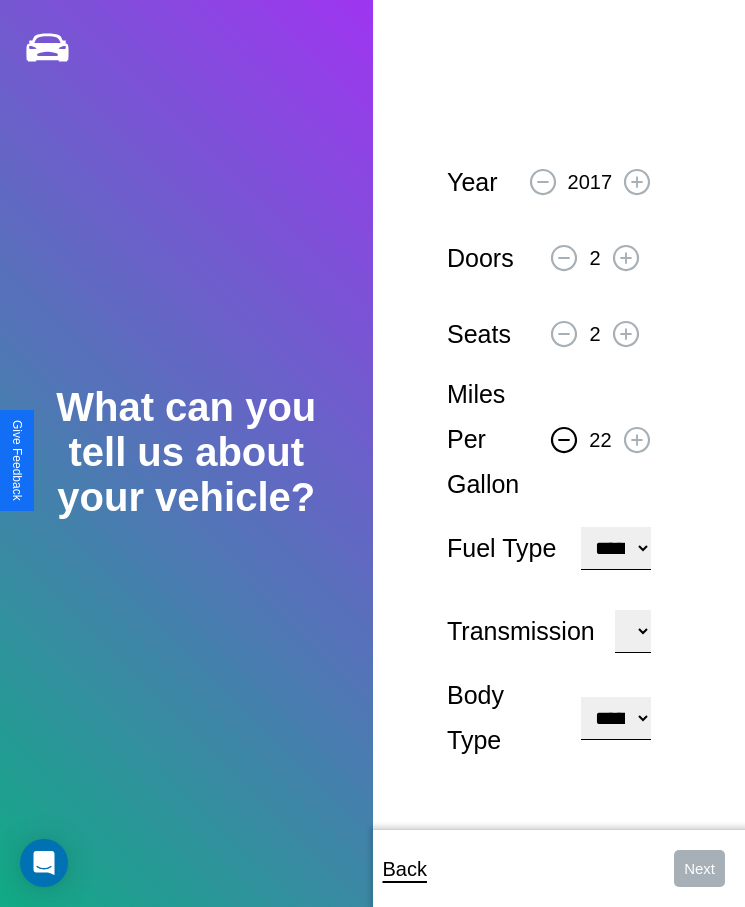 click 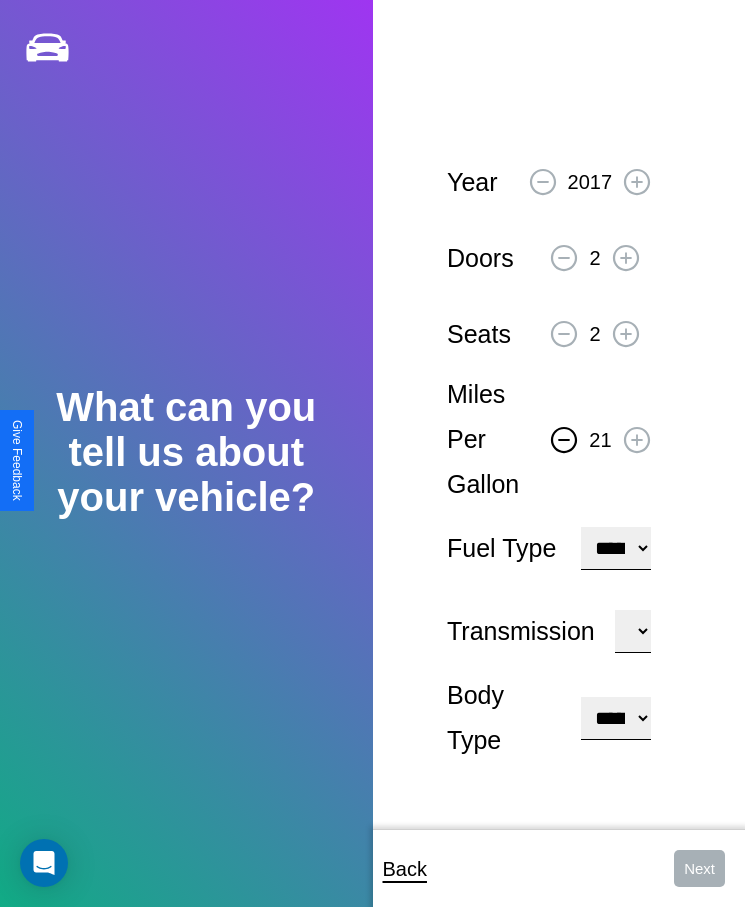 click 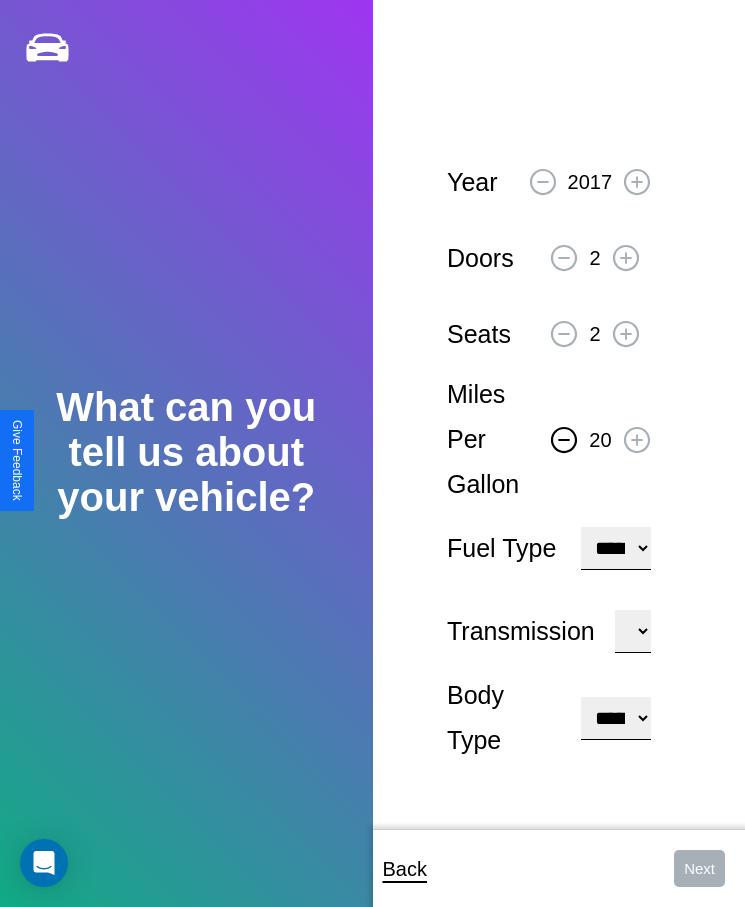 click 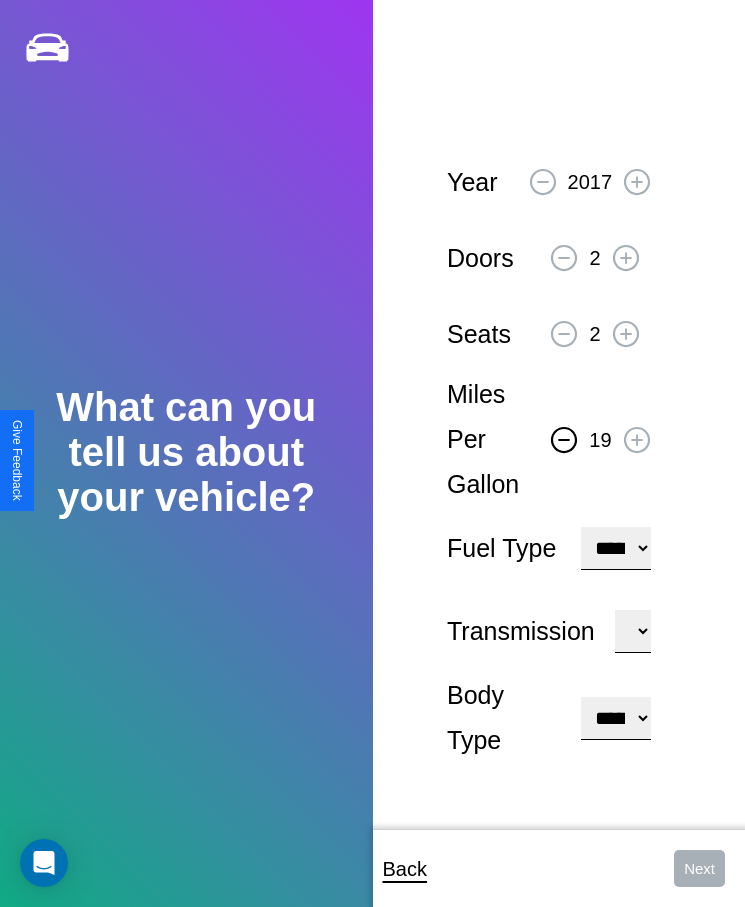 click on "**********" at bounding box center [615, 548] 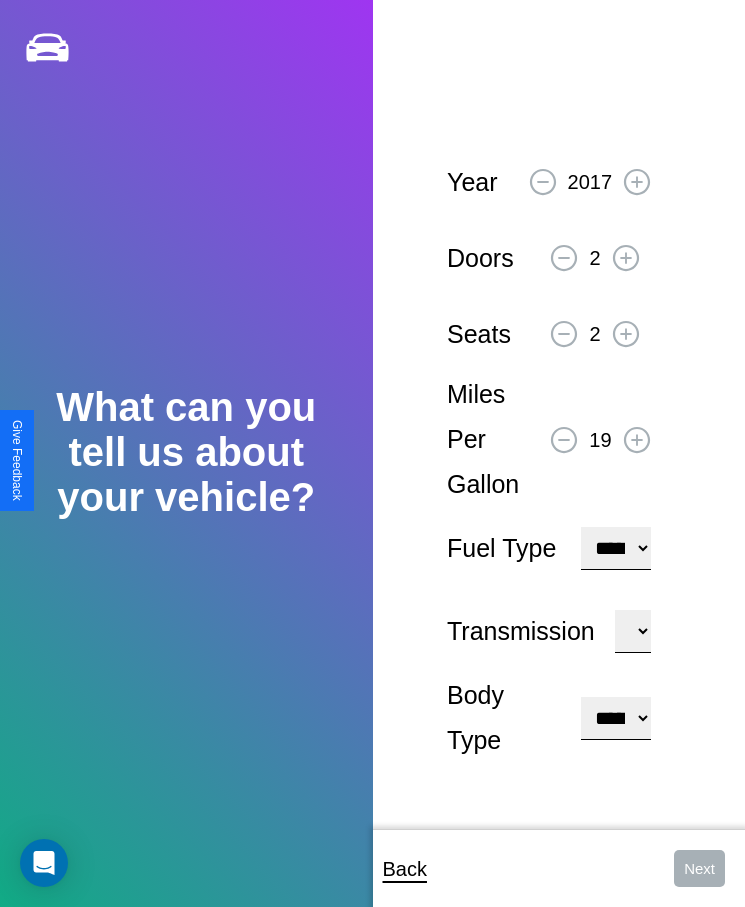 select on "***" 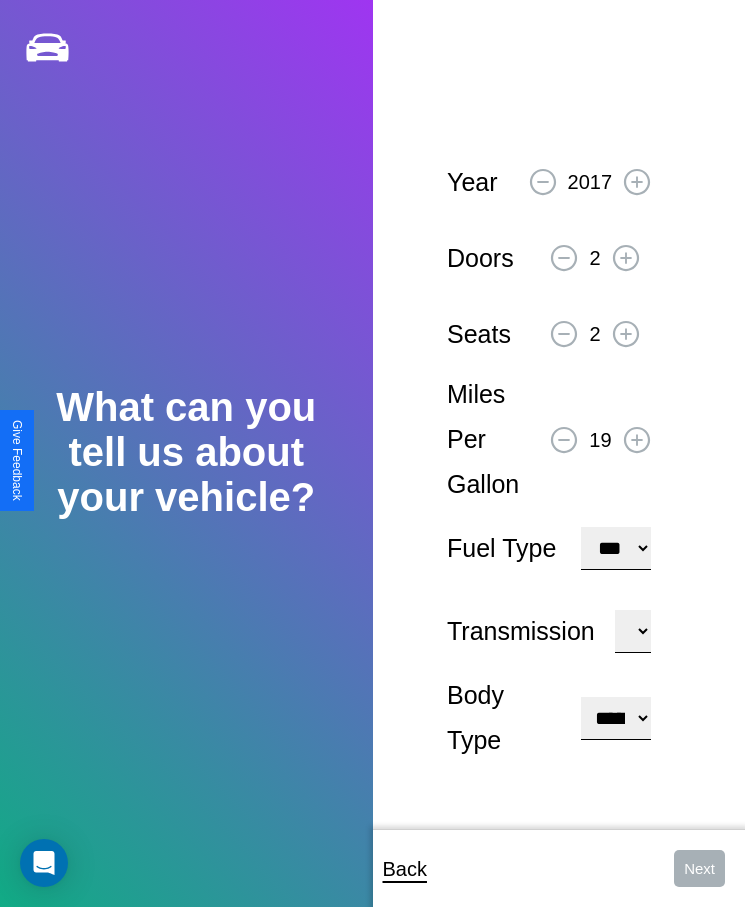 click on "****** ********* ******" at bounding box center [633, 631] 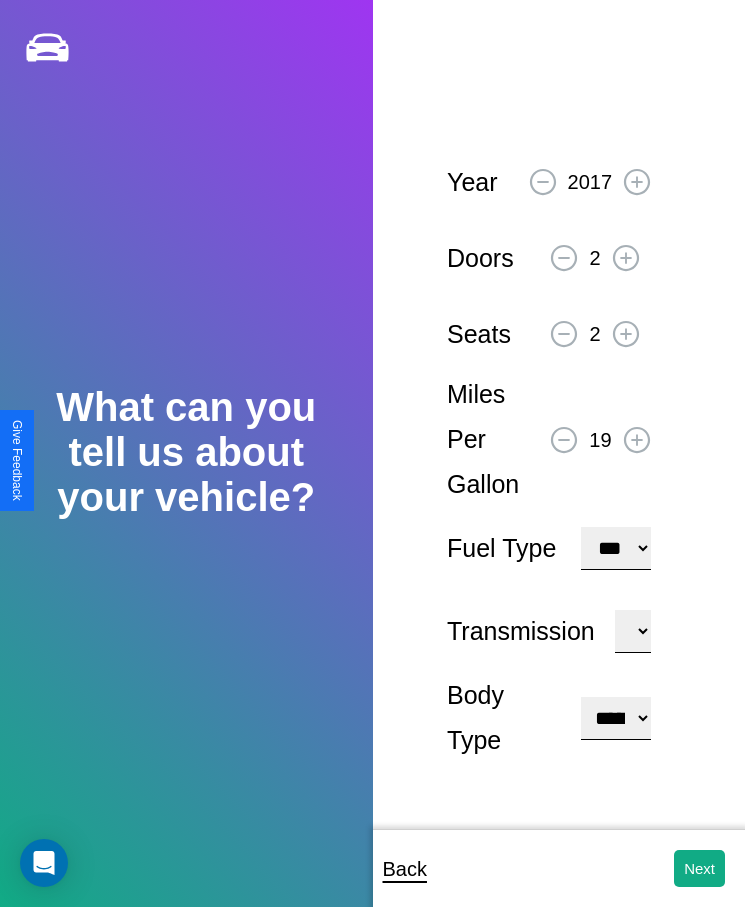 click on "**********" at bounding box center [615, 718] 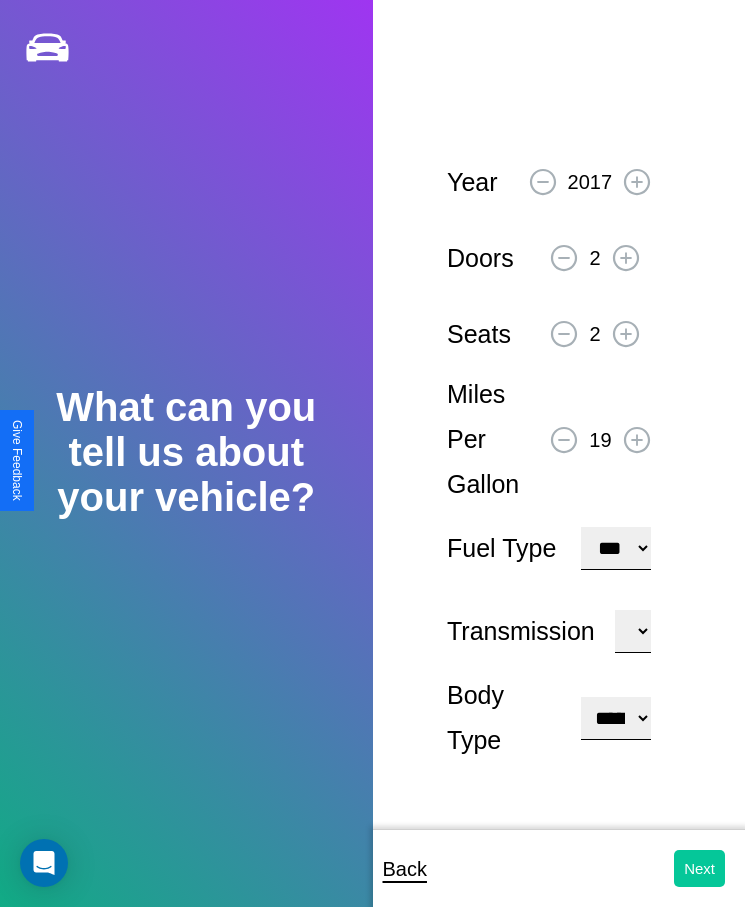 click on "Next" at bounding box center [699, 868] 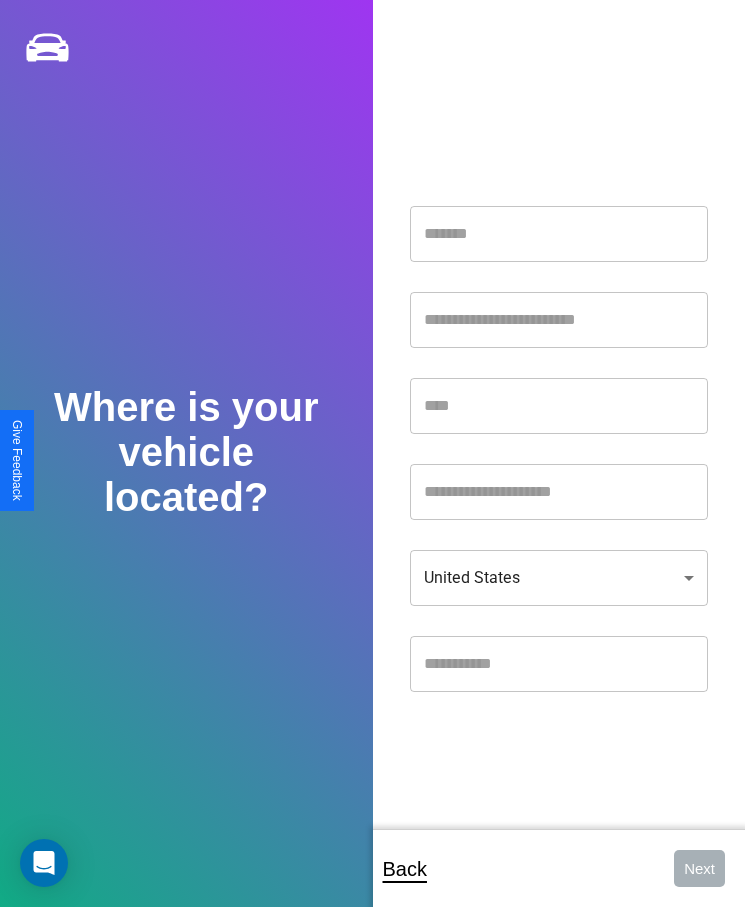 click at bounding box center [559, 234] 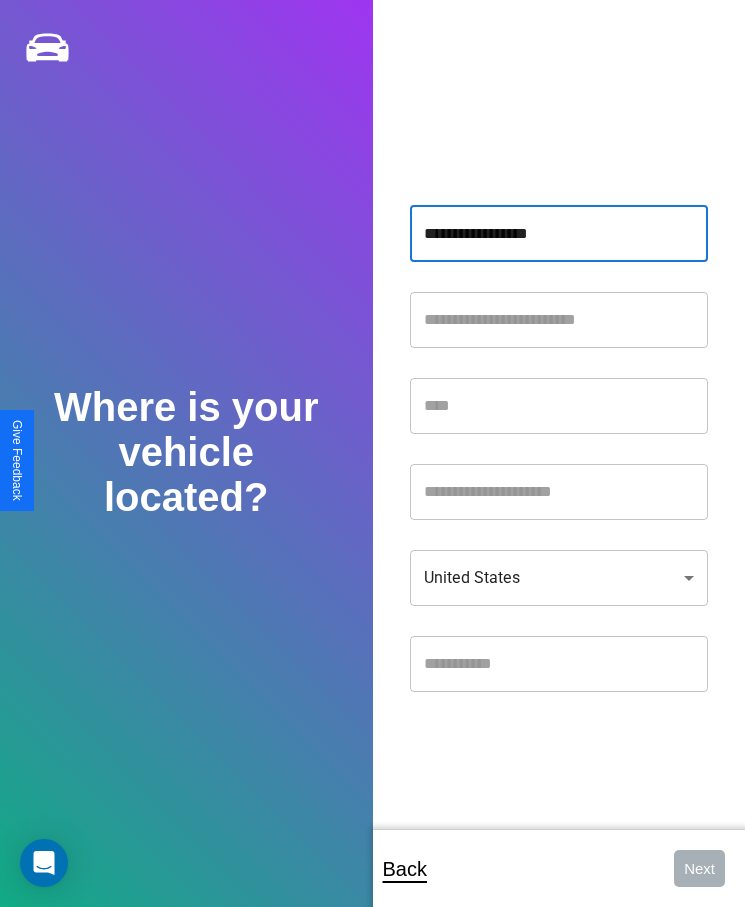 type on "**********" 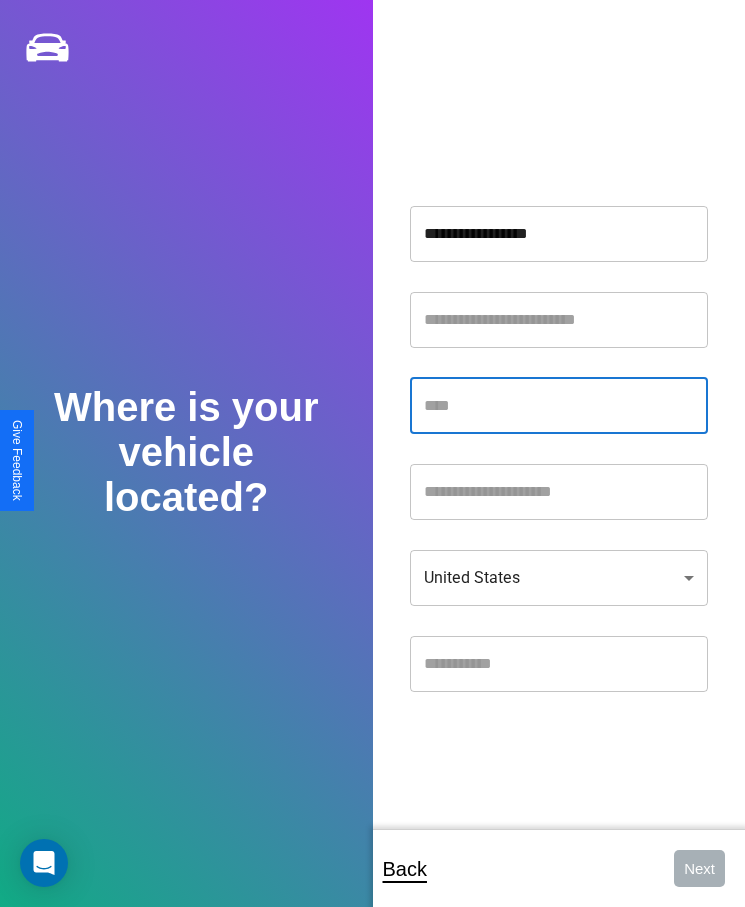 click at bounding box center (559, 406) 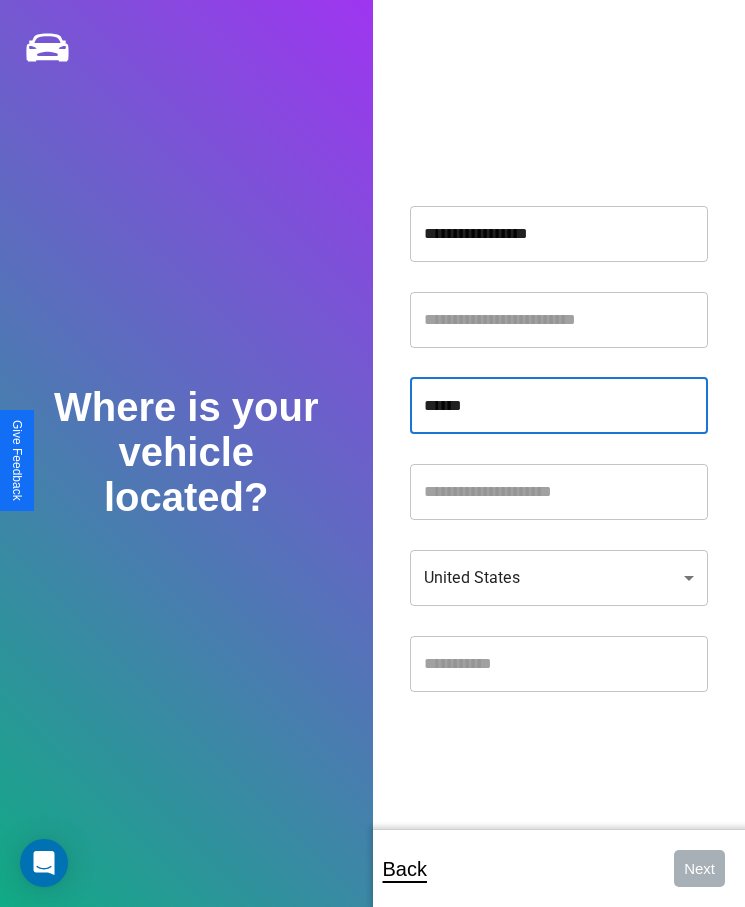 type on "******" 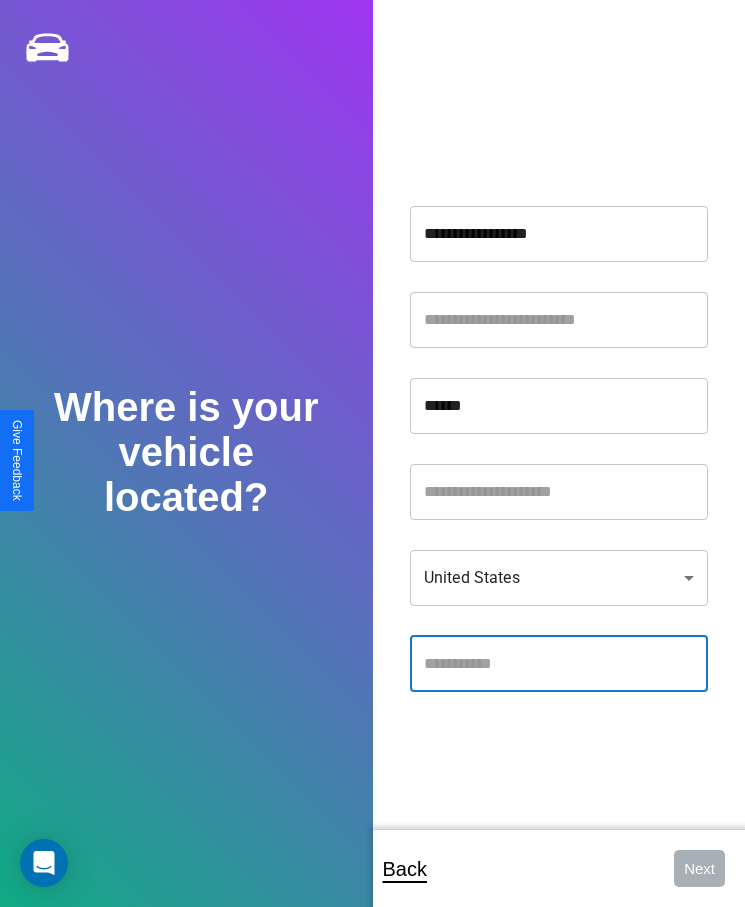 click at bounding box center (559, 664) 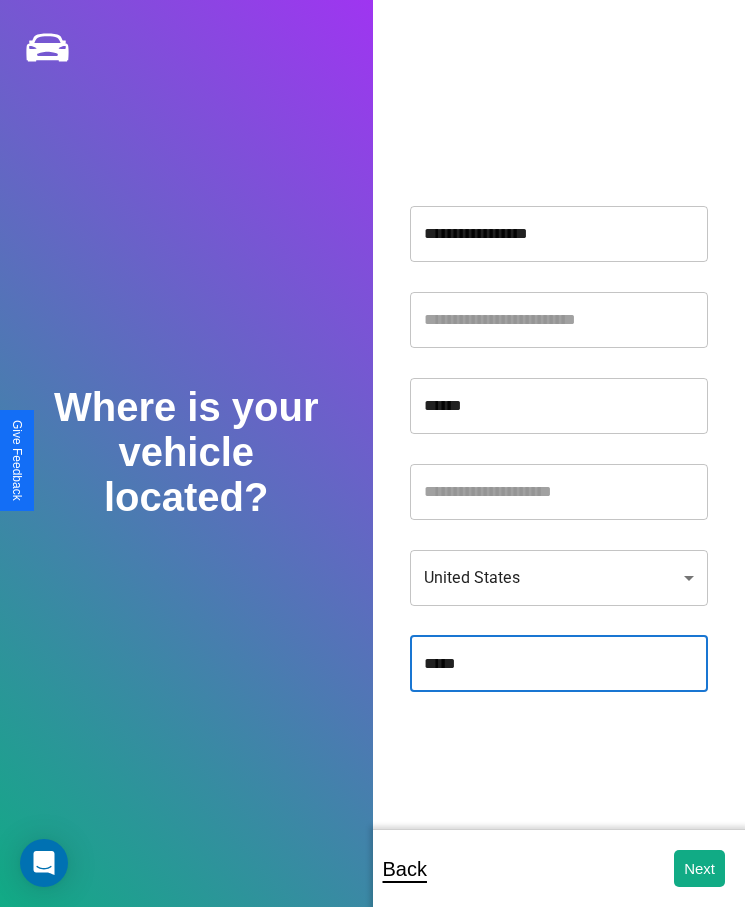 type on "*****" 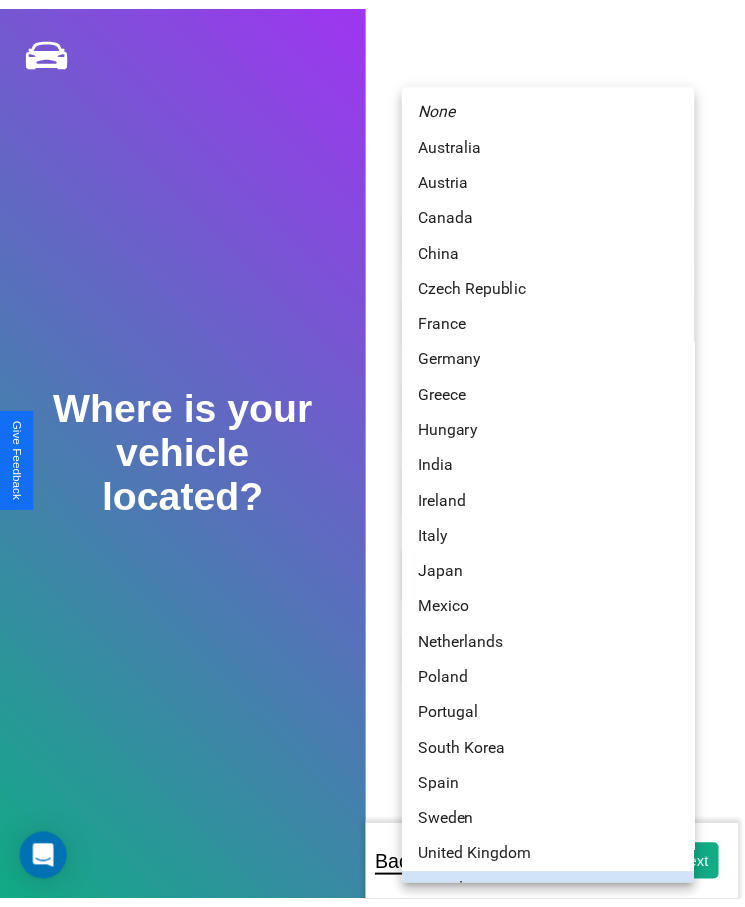 scroll, scrollTop: 25, scrollLeft: 0, axis: vertical 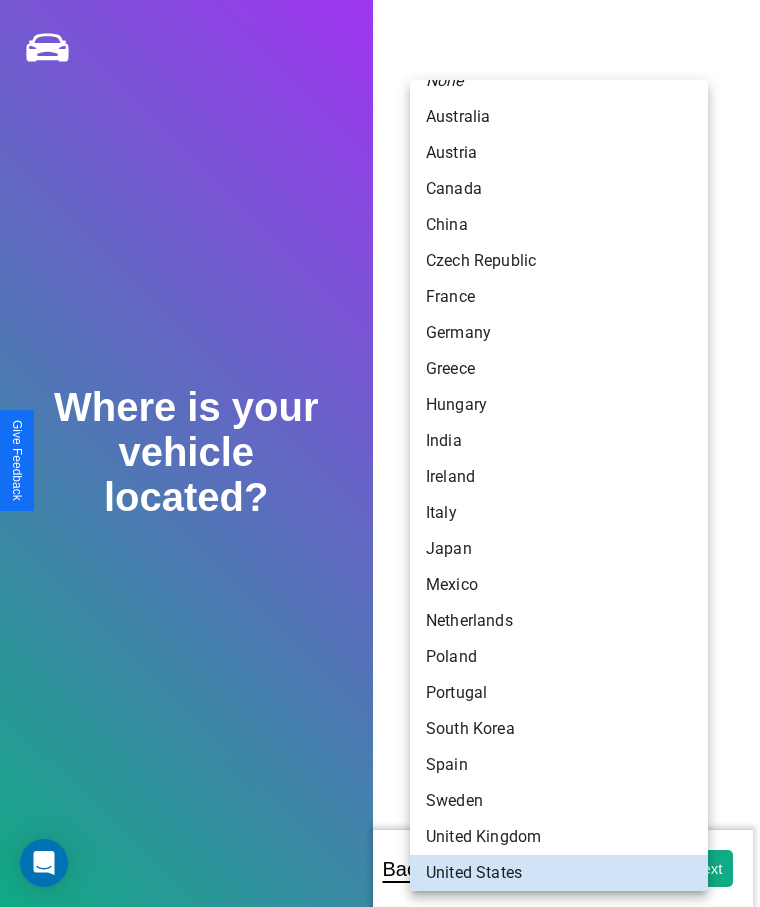 click on "United Kingdom" at bounding box center [559, 837] 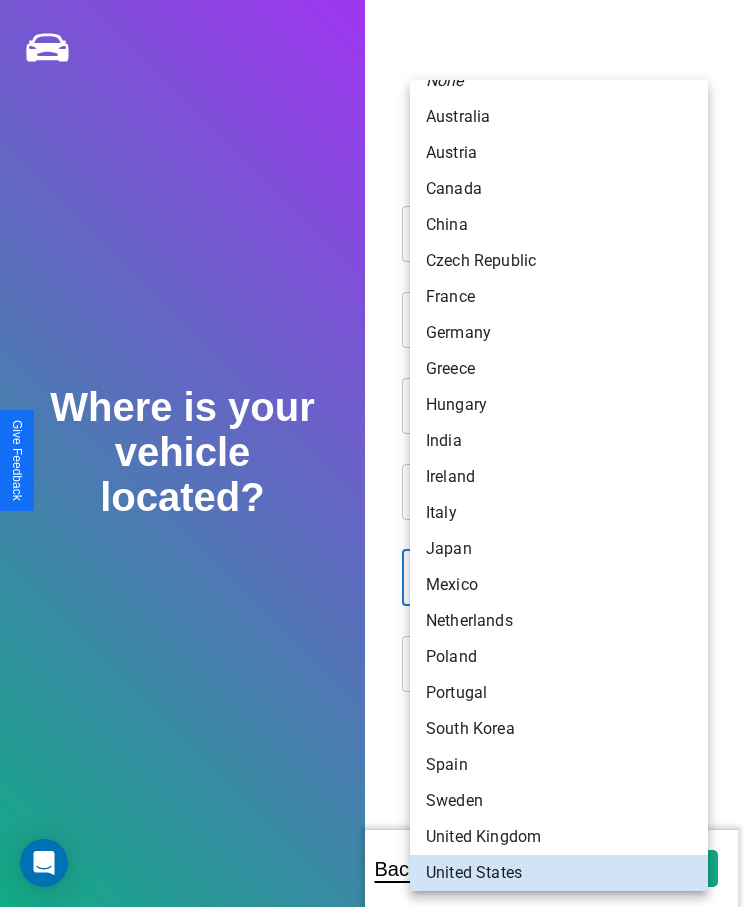 type on "**********" 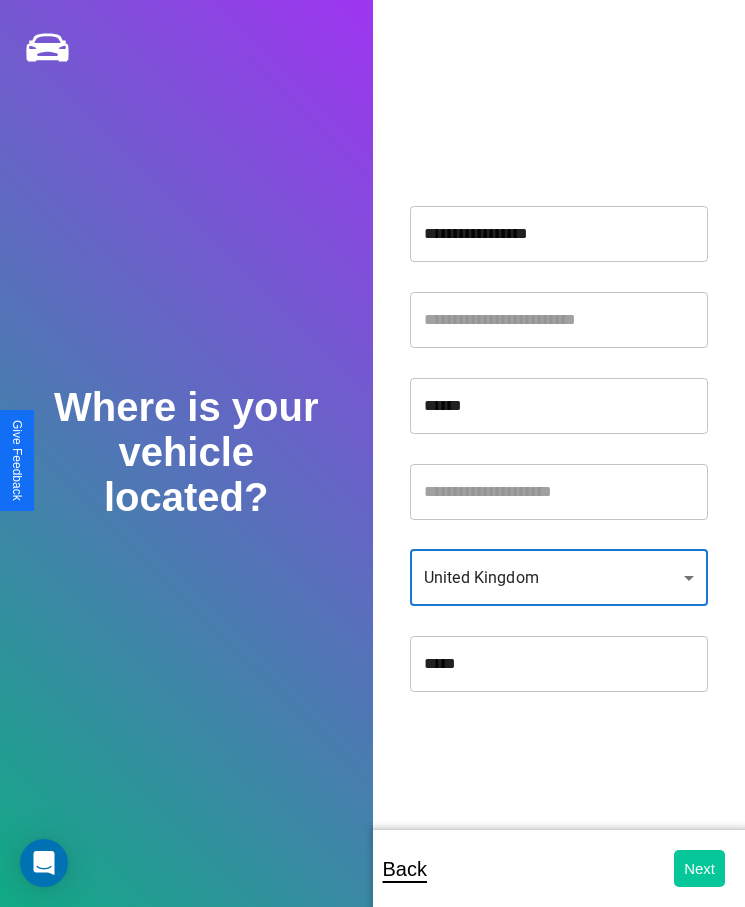 click on "Next" at bounding box center [699, 868] 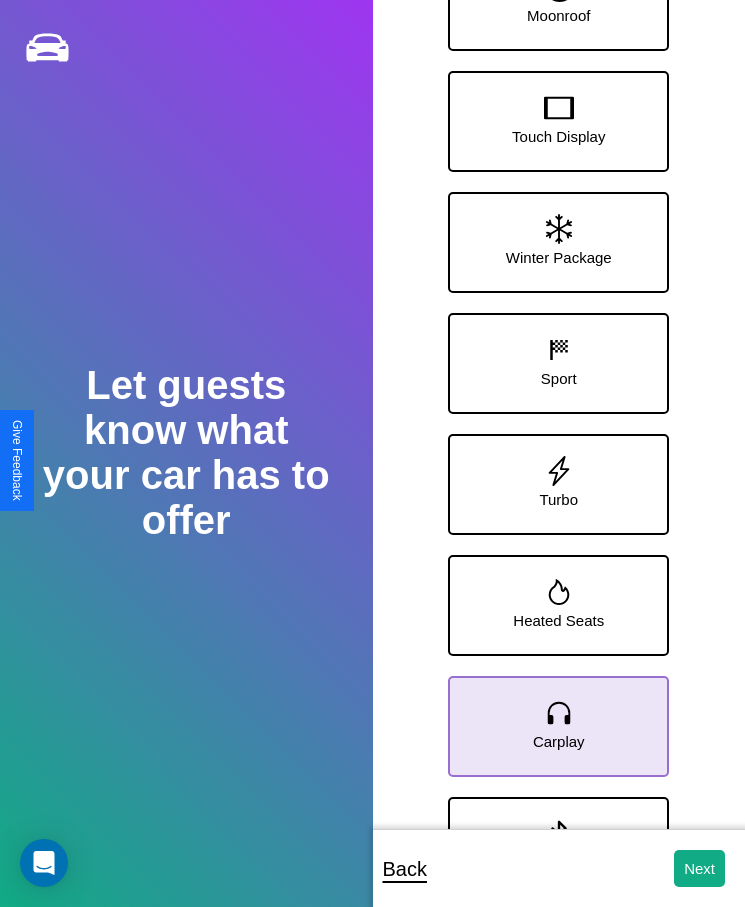 click 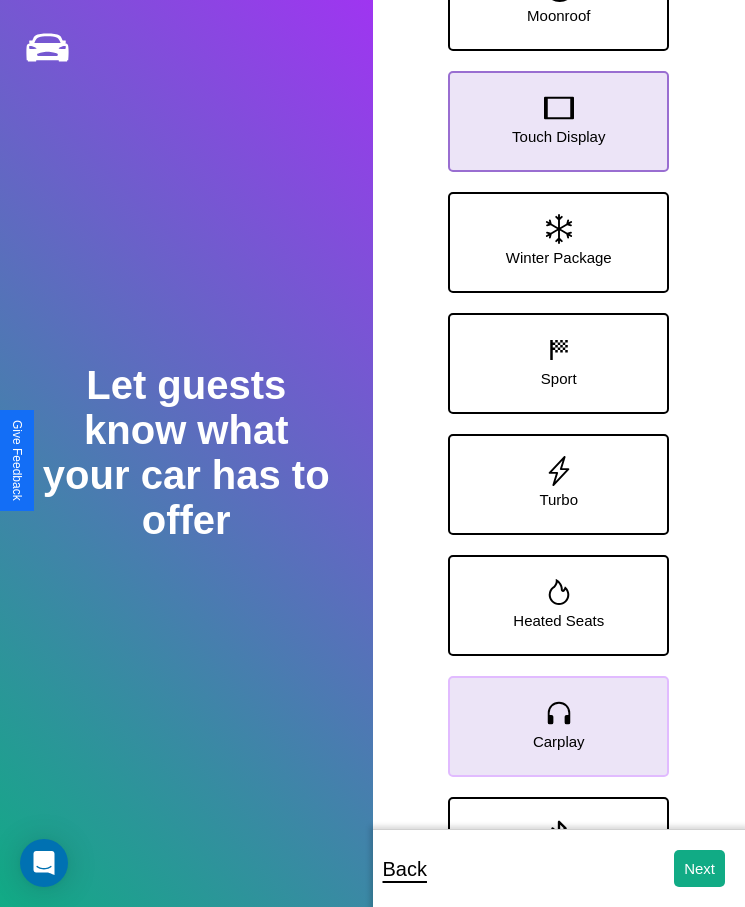 click 